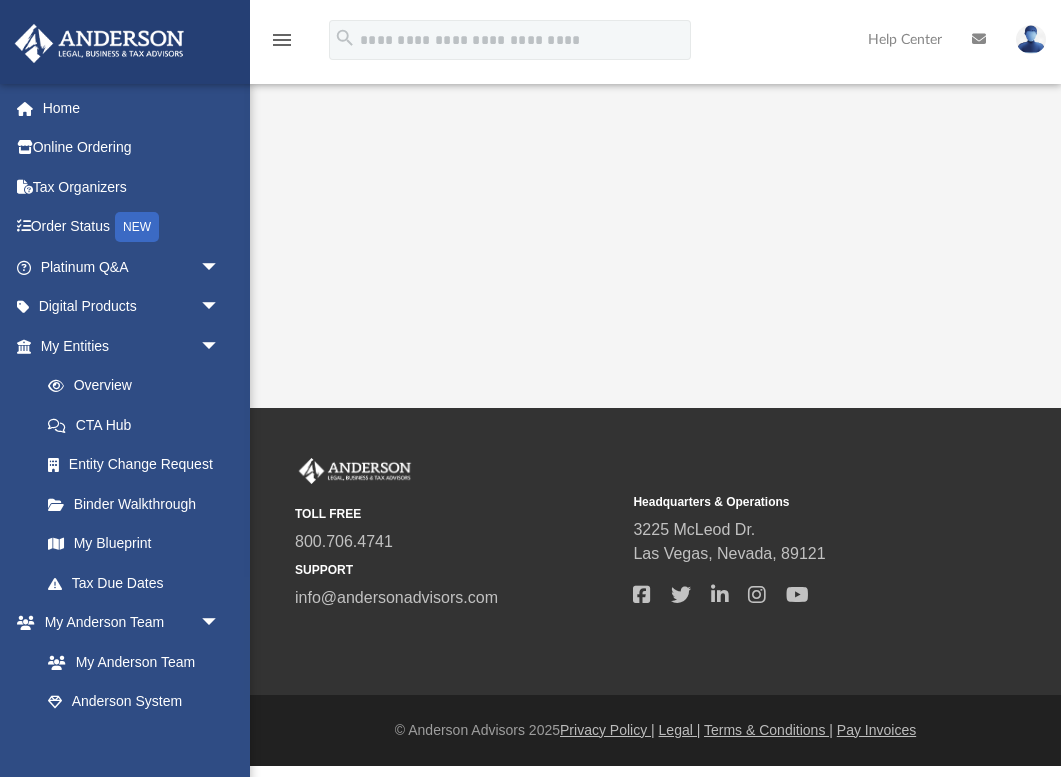 scroll, scrollTop: 0, scrollLeft: 0, axis: both 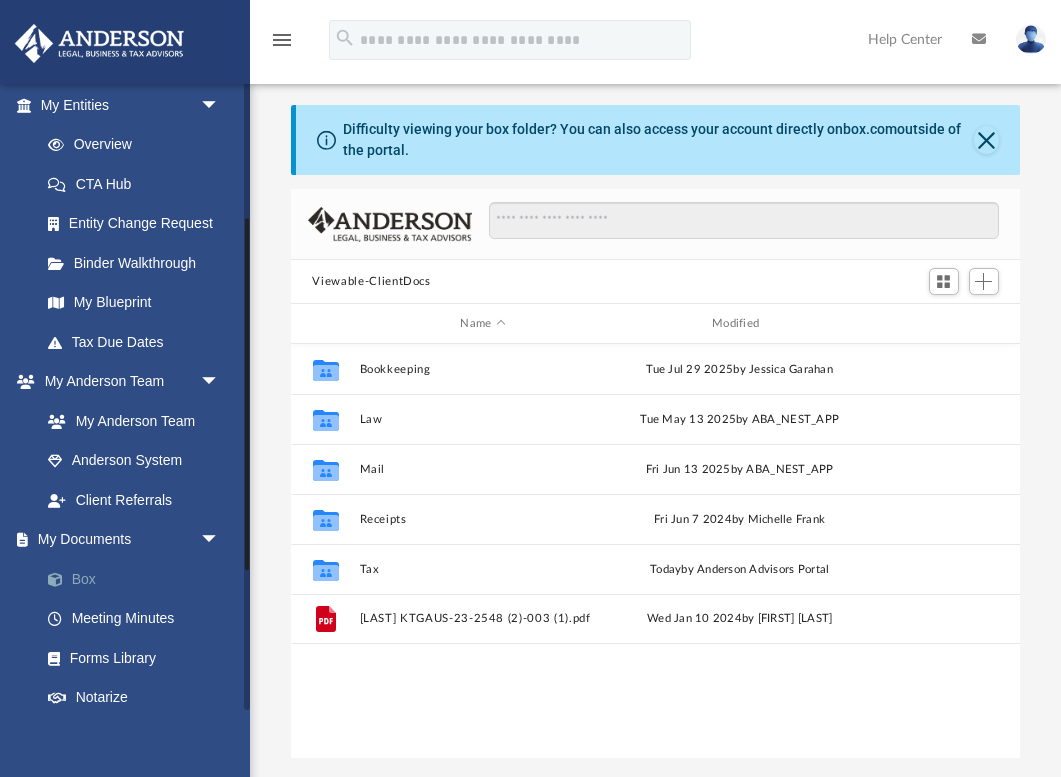 click on "Box" at bounding box center [139, 579] 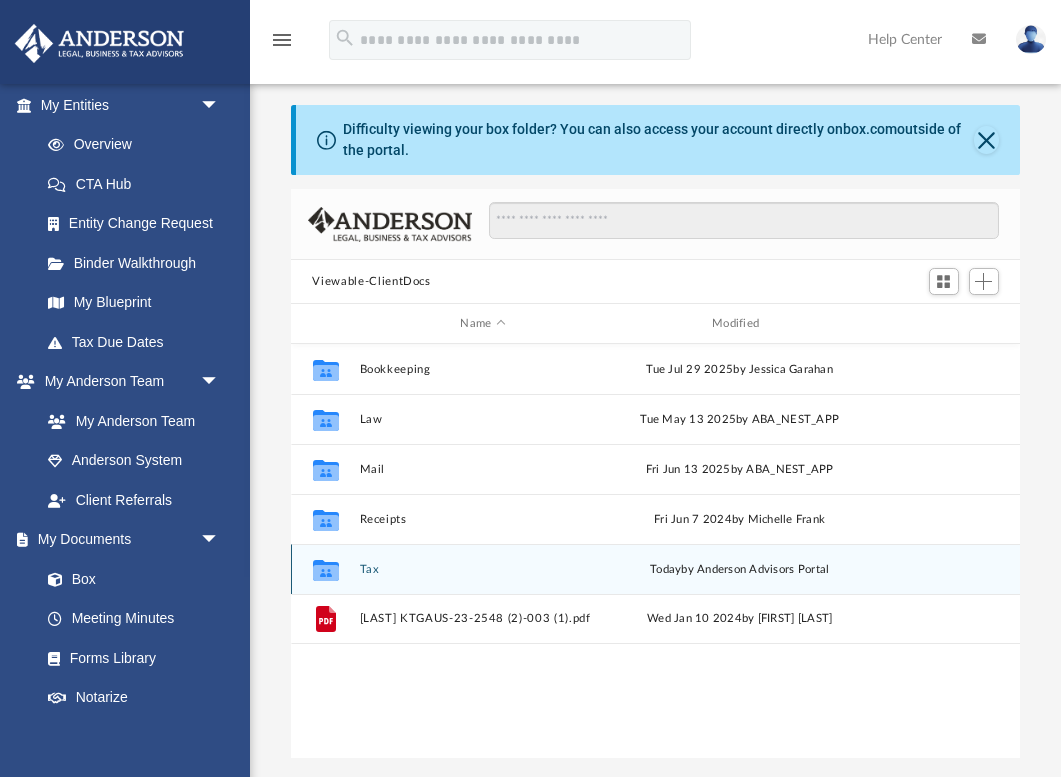 click on "Tax" at bounding box center [483, 569] 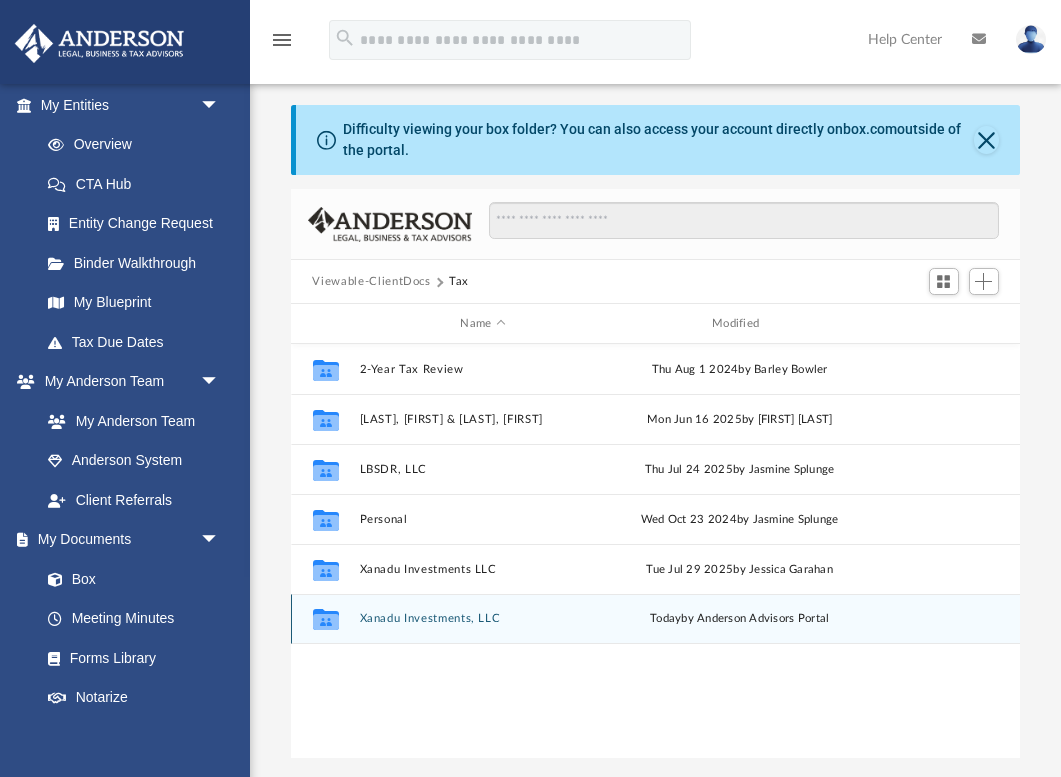 click on "Xanadu Investments, LLC" at bounding box center [483, 618] 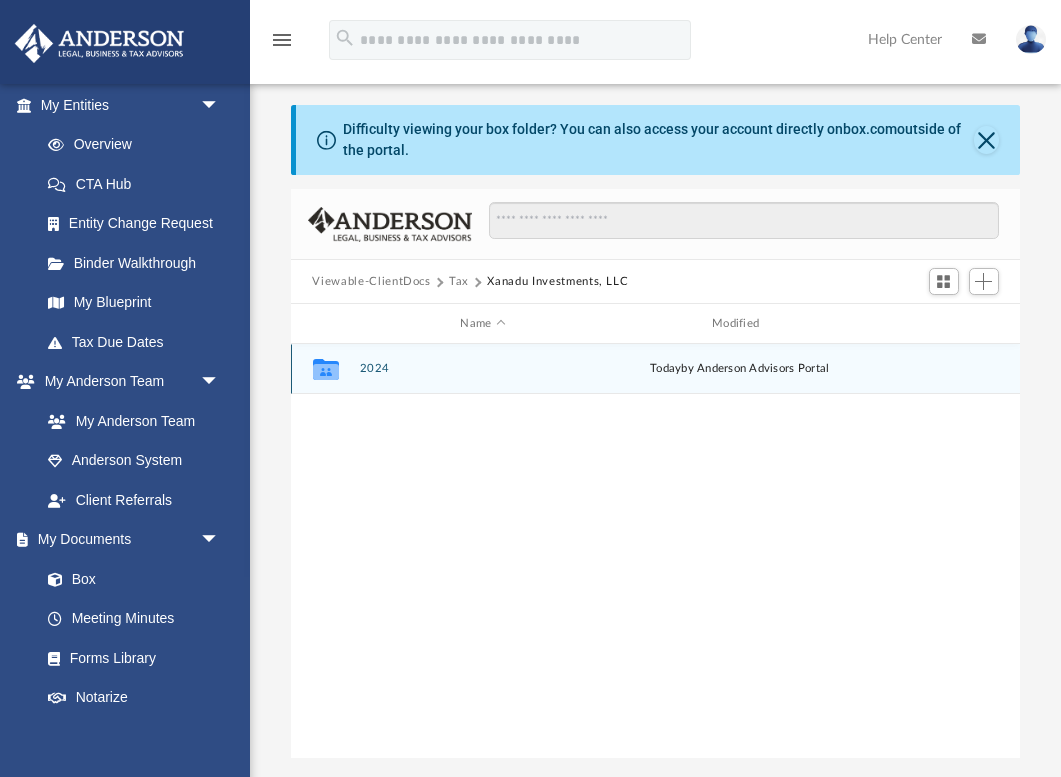 click 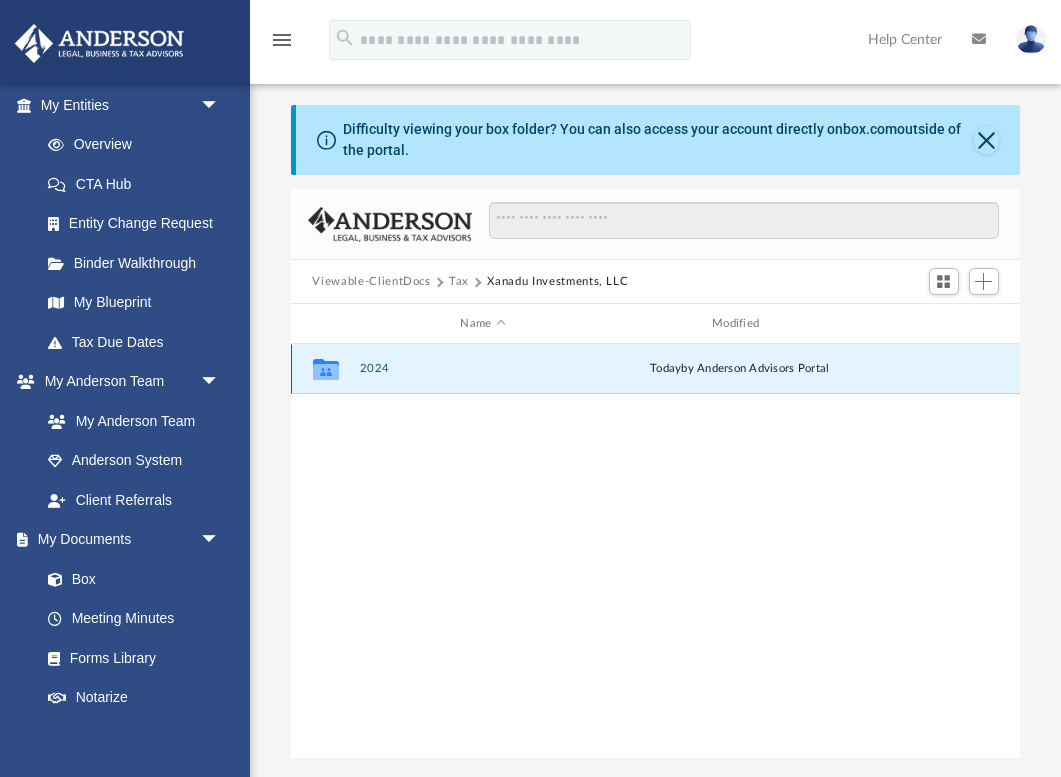 click 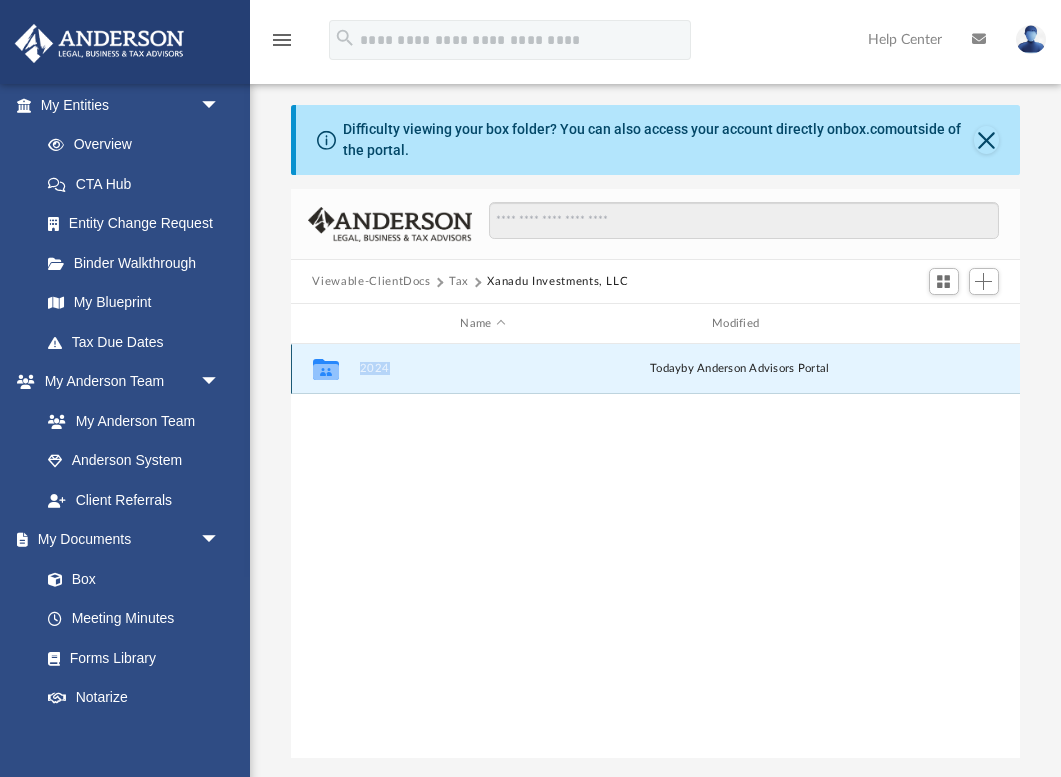 click 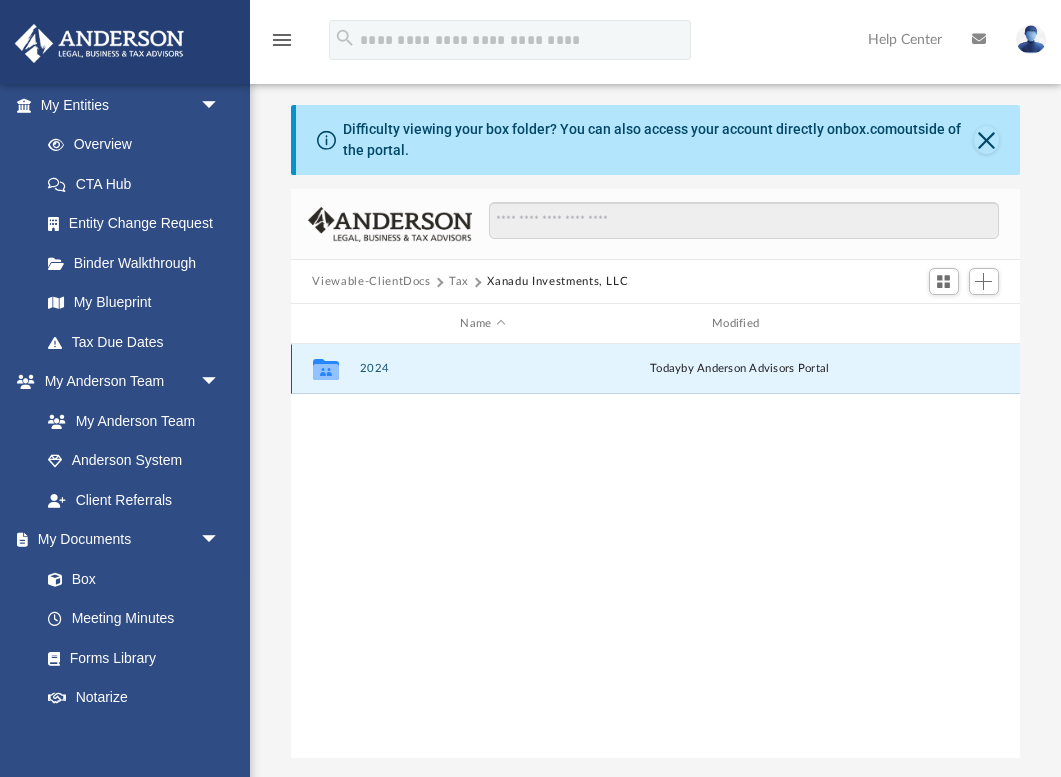 click on "Collaborated Folder 2024 today  by [FIRST] [LAST] Portal" at bounding box center [656, 369] 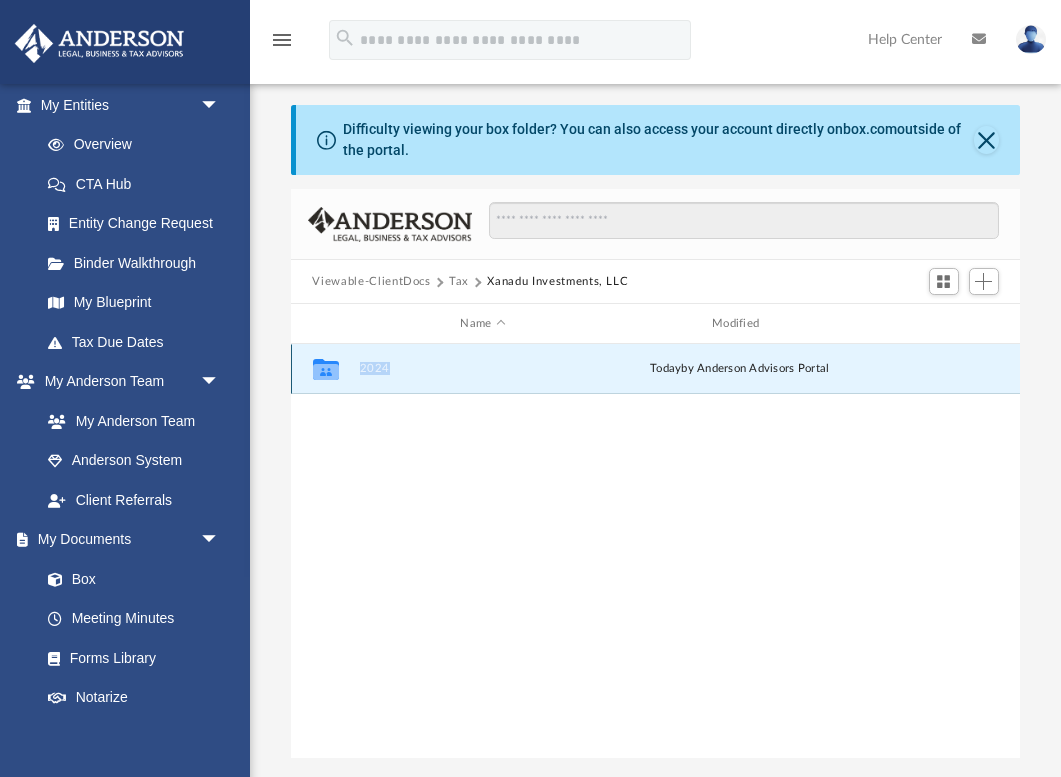 click on "Collaborated Folder 2024 today  by [FIRST] [LAST] Portal" at bounding box center (656, 369) 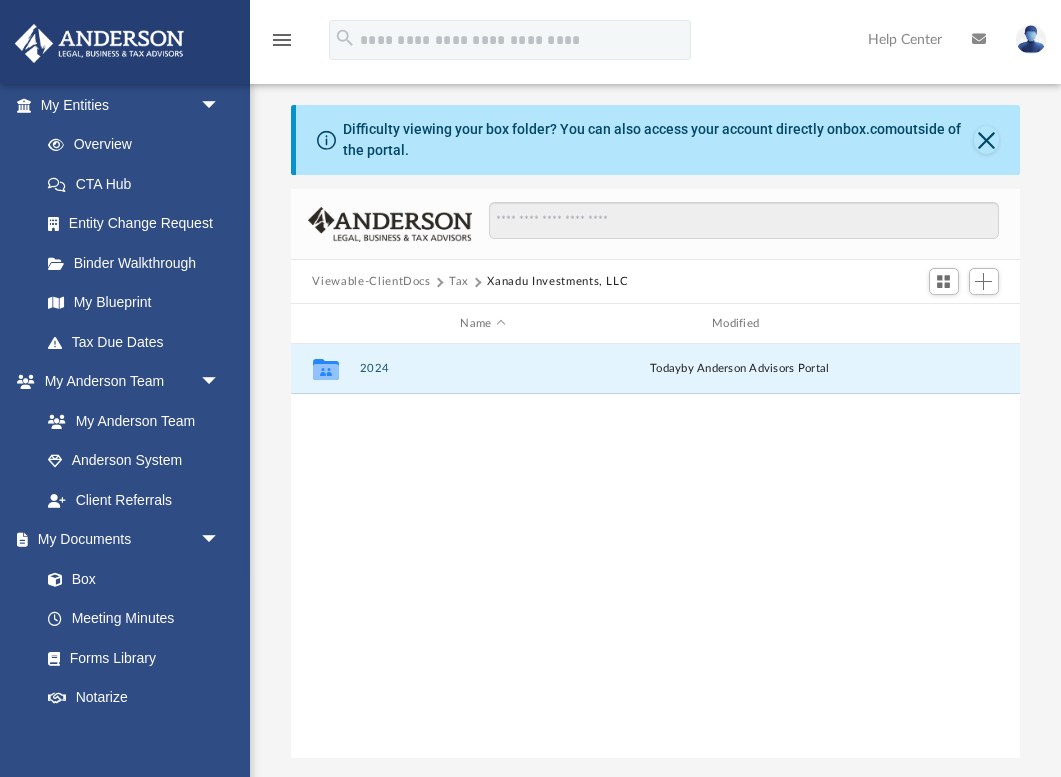 click on "Collaborated Folder 2024 today  by [FIRST] [LAST] Portal" at bounding box center [656, 551] 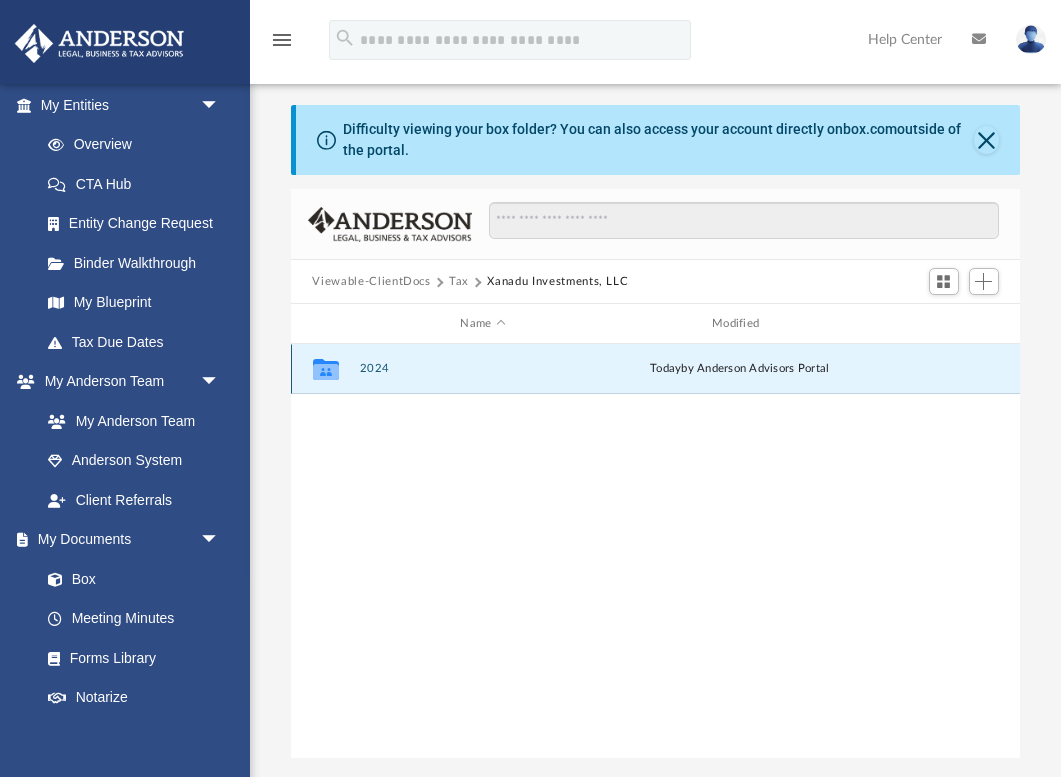 click 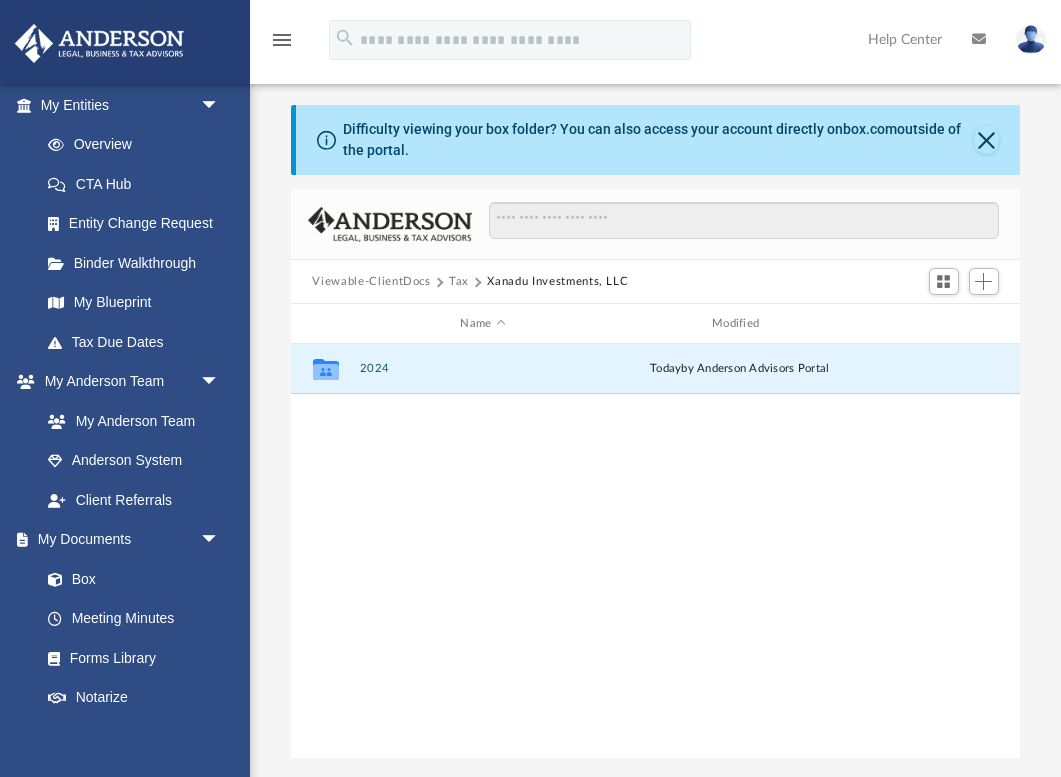click on "Collaborated Folder 2024 today  by [FIRST] [LAST] Portal" at bounding box center (656, 551) 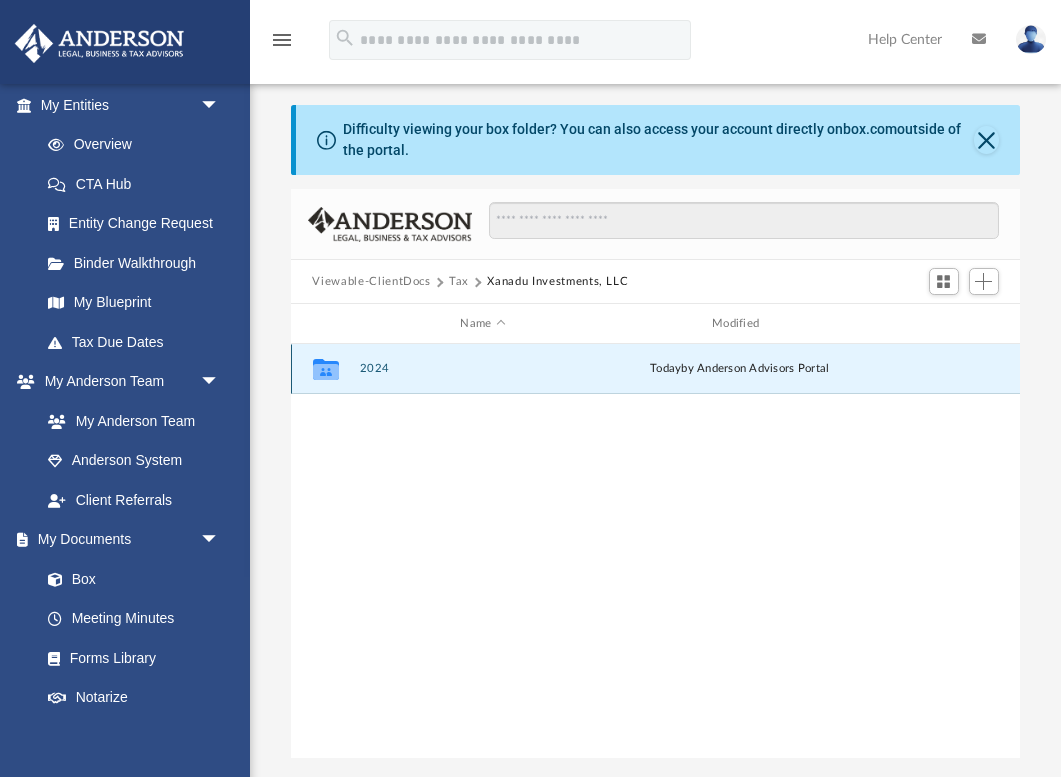 click on "today  by Anderson Advisors Portal" at bounding box center [739, 369] 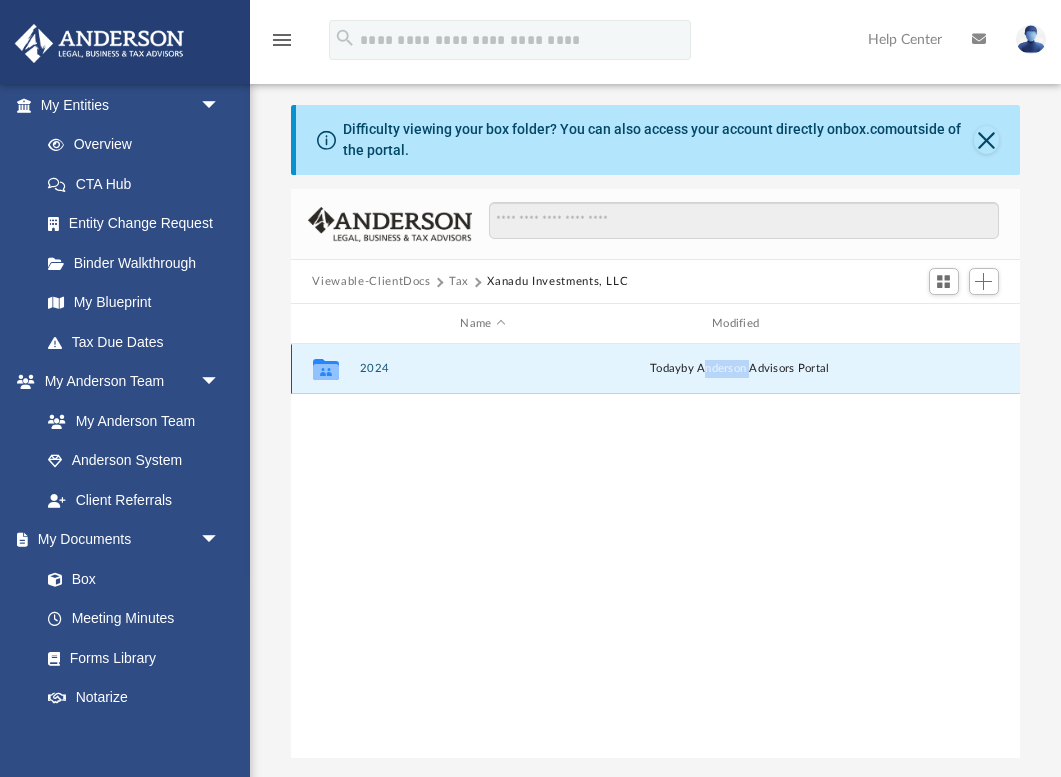 click on "today  by Anderson Advisors Portal" at bounding box center [739, 369] 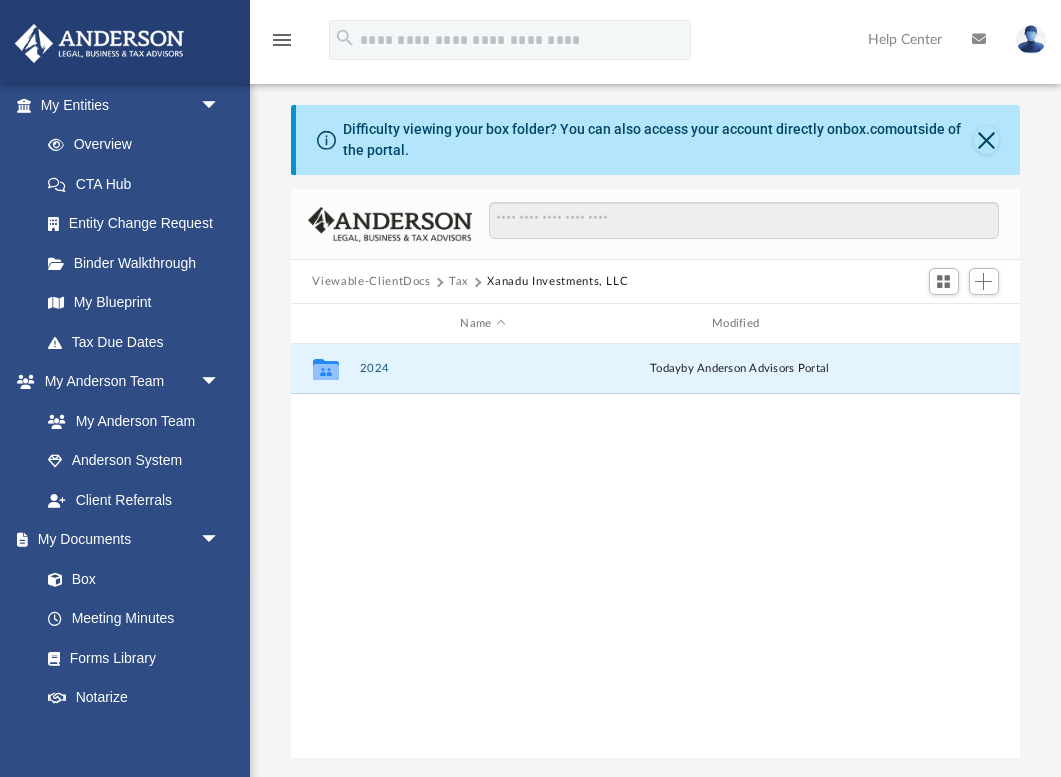 click on "Collaborated Folder 2024 today  by [FIRST] [LAST] Portal" at bounding box center (656, 551) 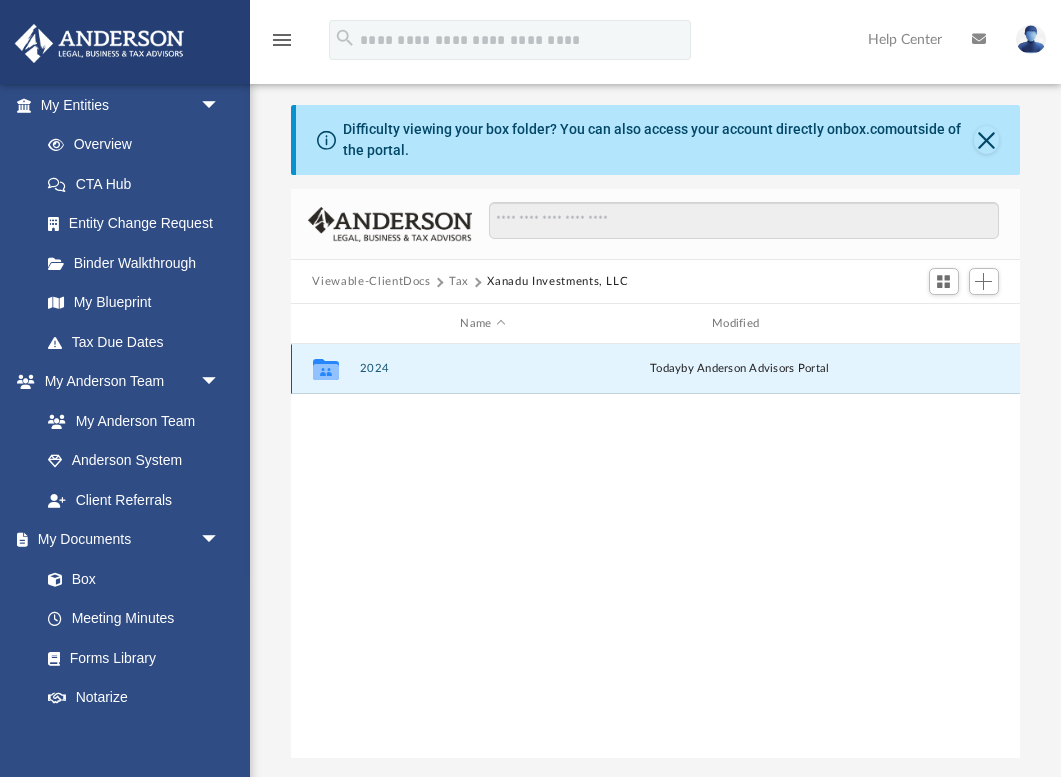click 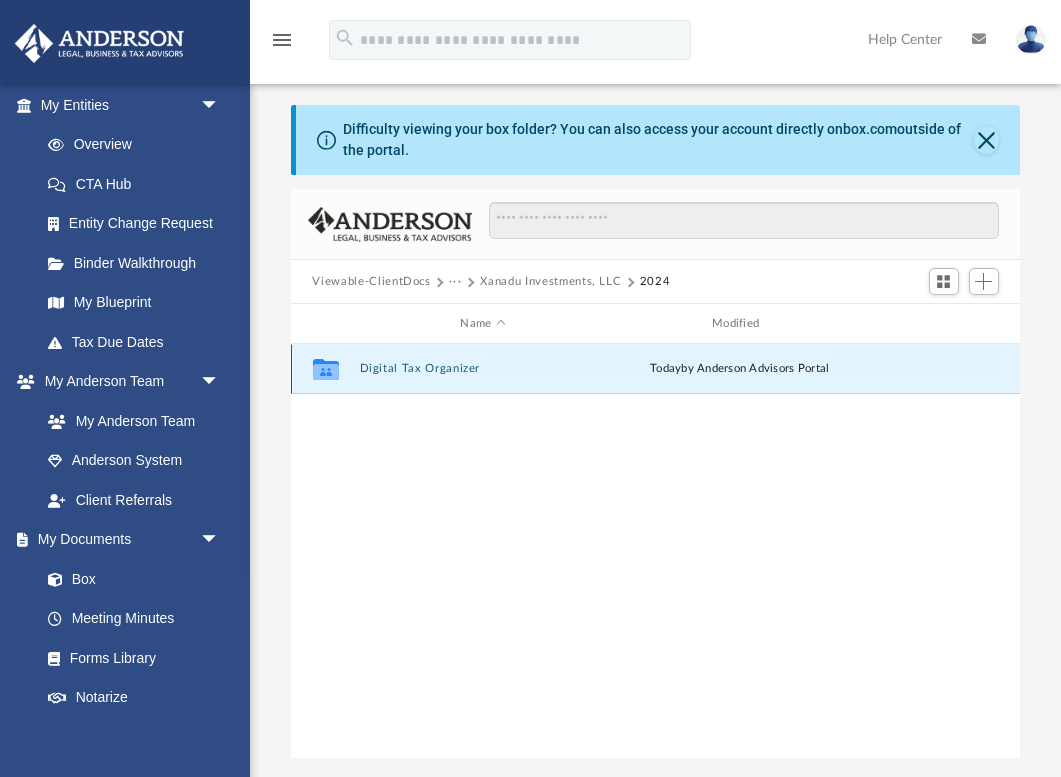click on "Digital Tax Organizer" at bounding box center (483, 368) 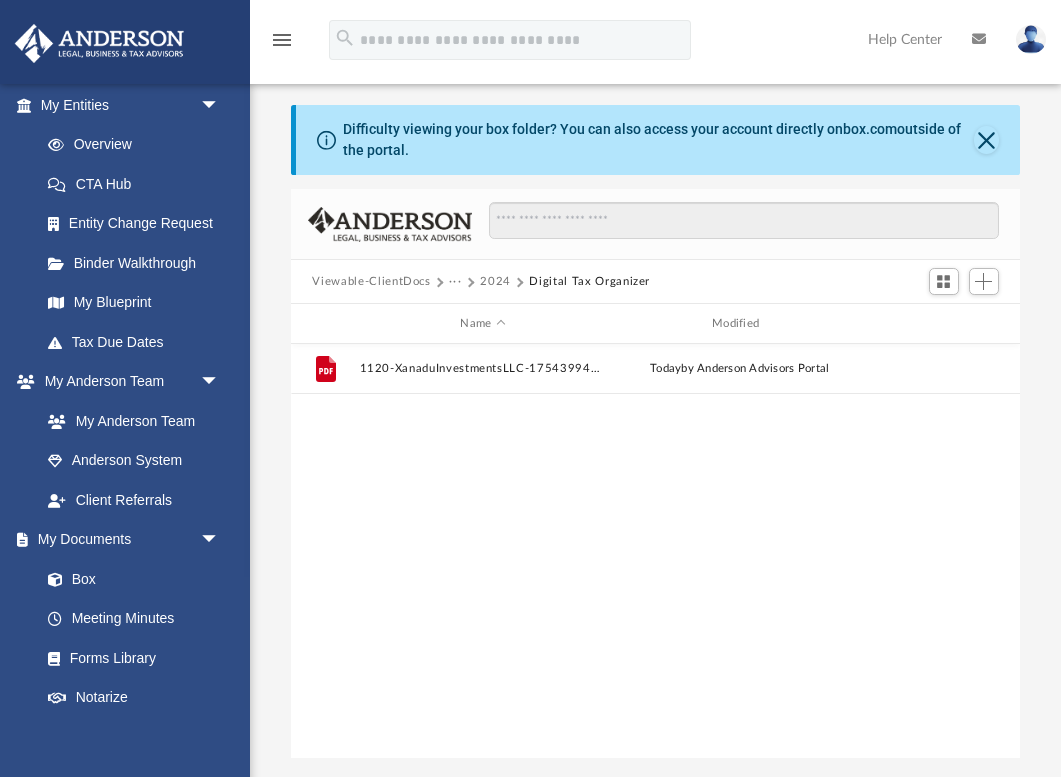 click on "File 1120-XanaduInvestmentsLLC-1754399413689202b513f6e.pdf today  by [FIRST] [LAST] Portal" at bounding box center (656, 551) 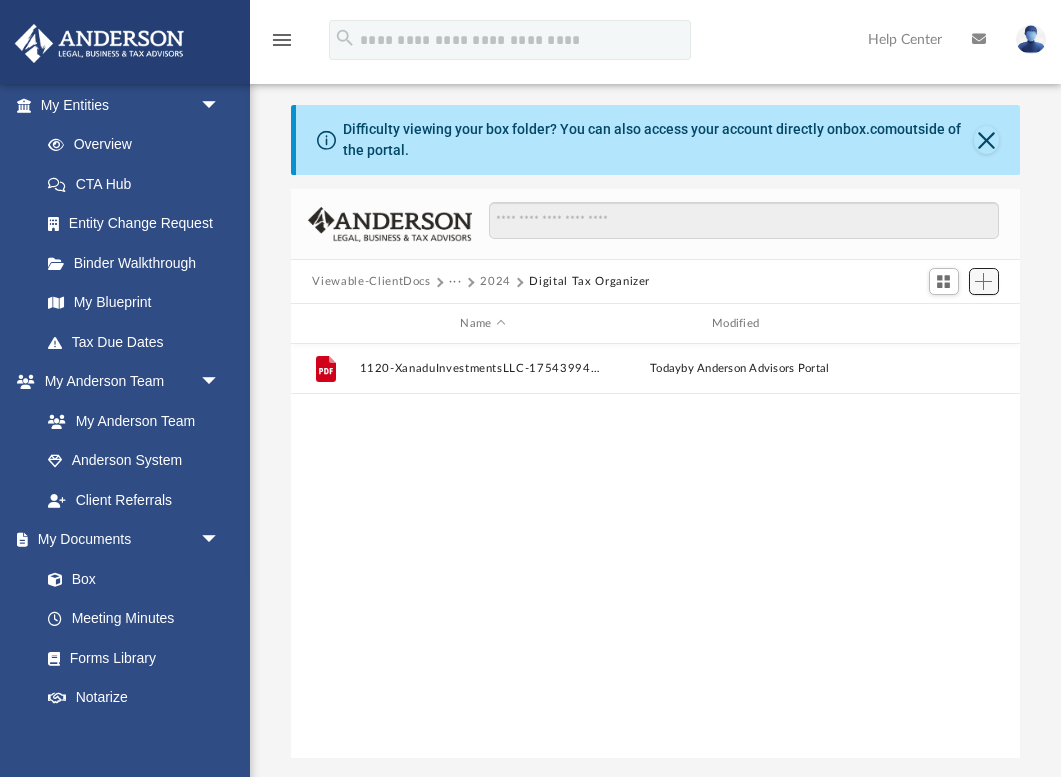 click at bounding box center (983, 281) 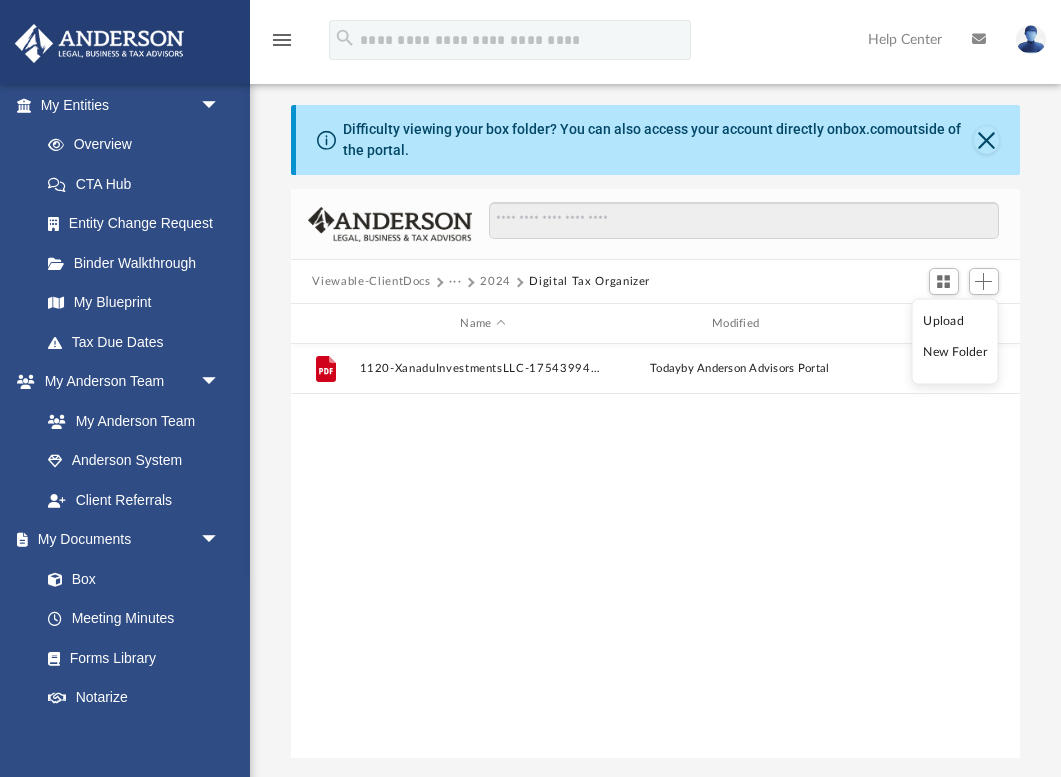 click on "New Folder" at bounding box center (955, 352) 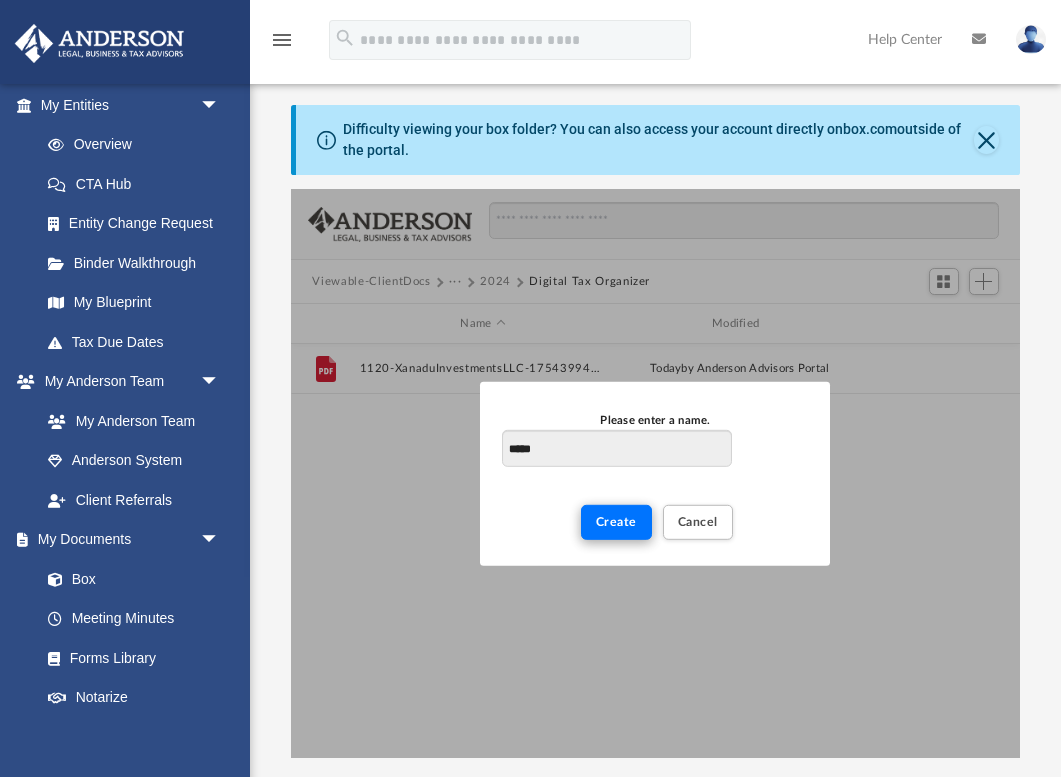 type on "*****" 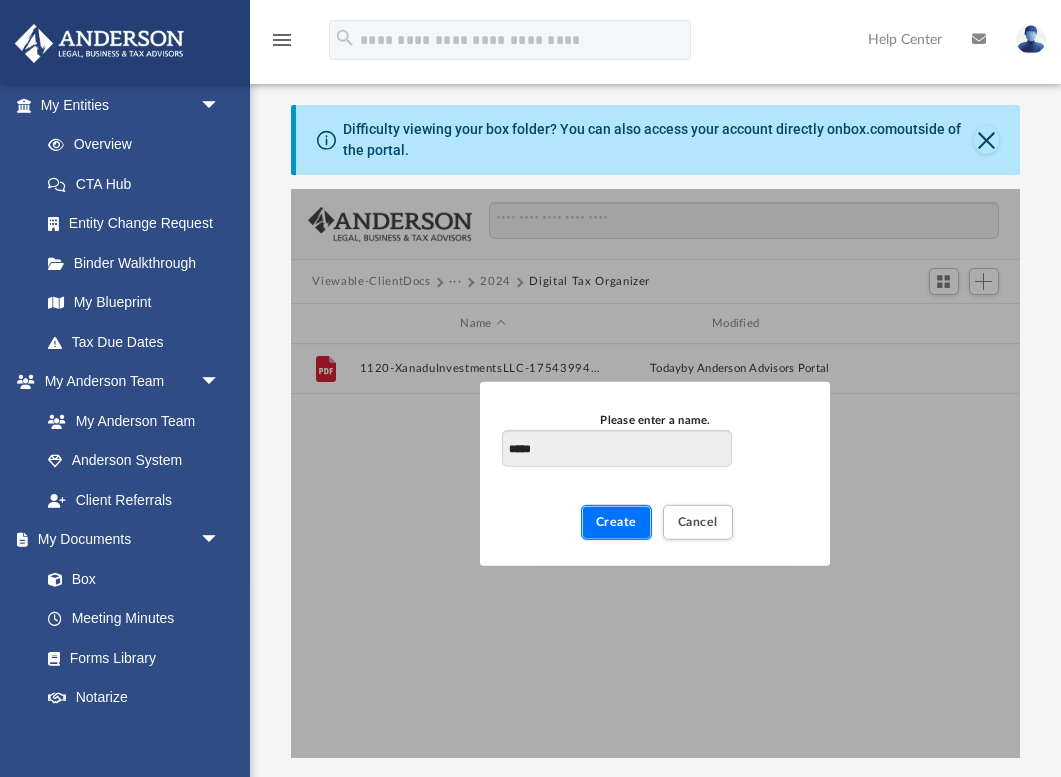 click on "Create" at bounding box center (616, 522) 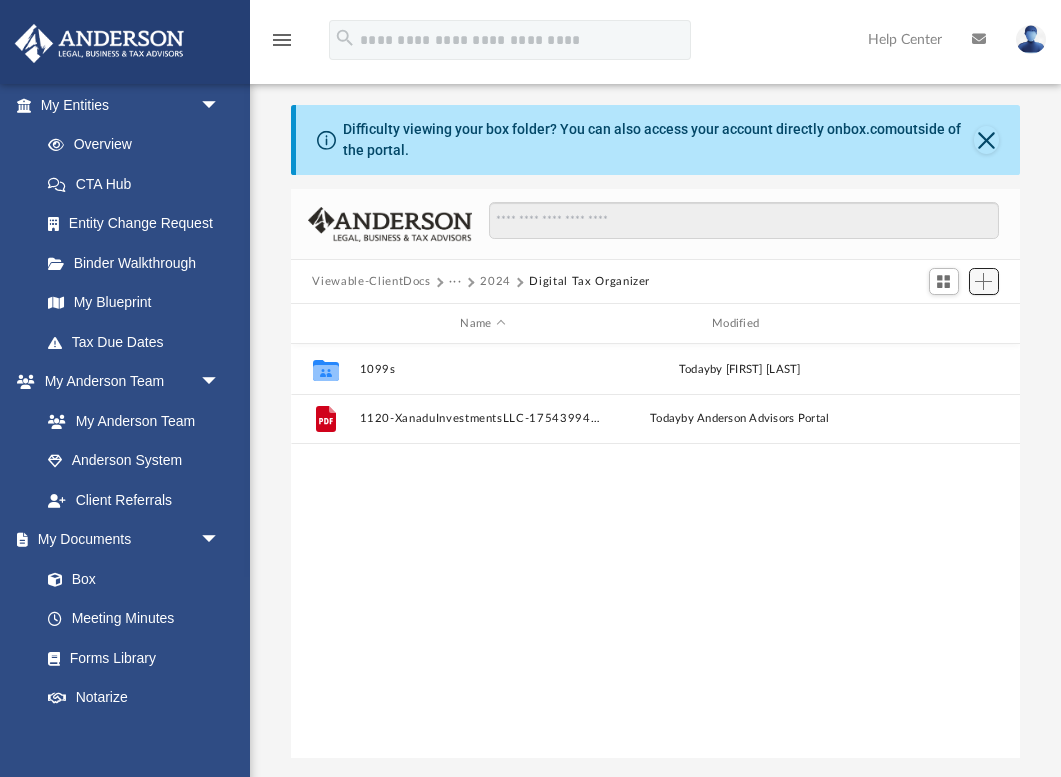 click at bounding box center (983, 281) 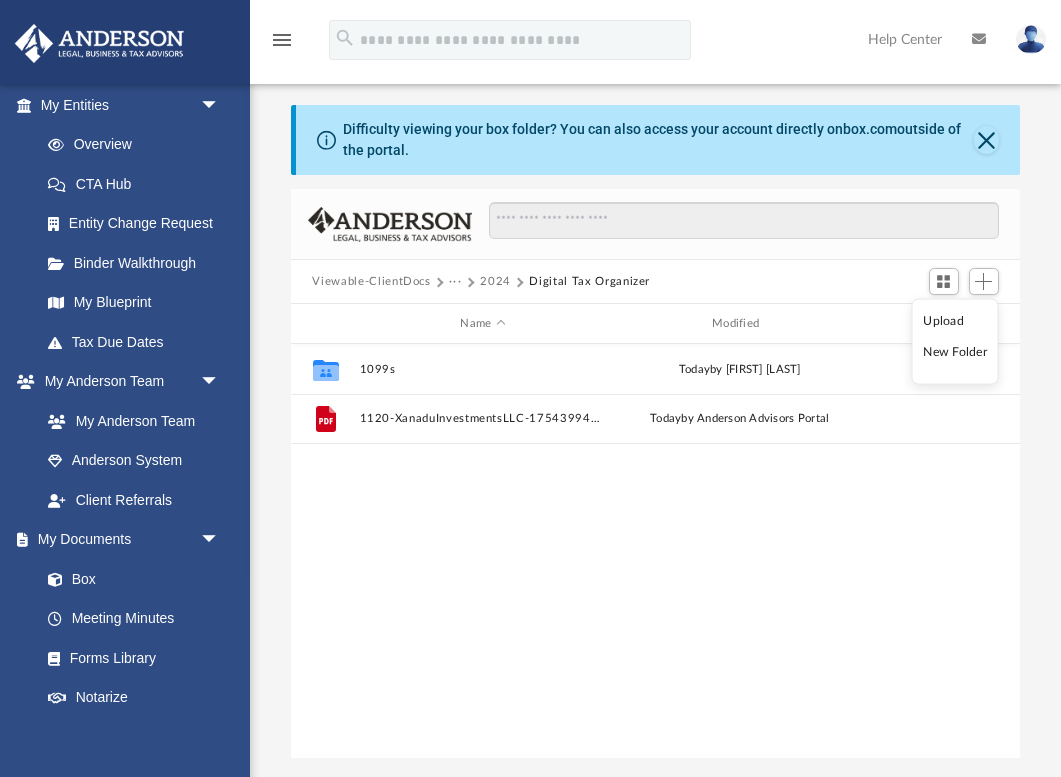 click on "New Folder" at bounding box center [955, 352] 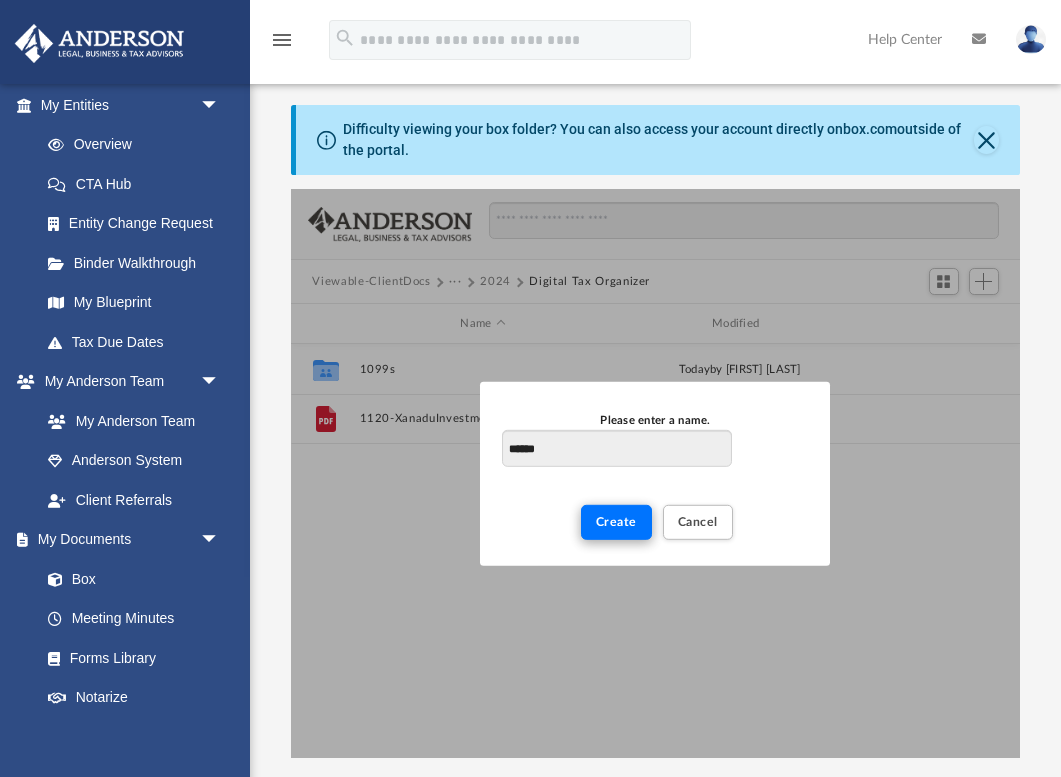 type on "******" 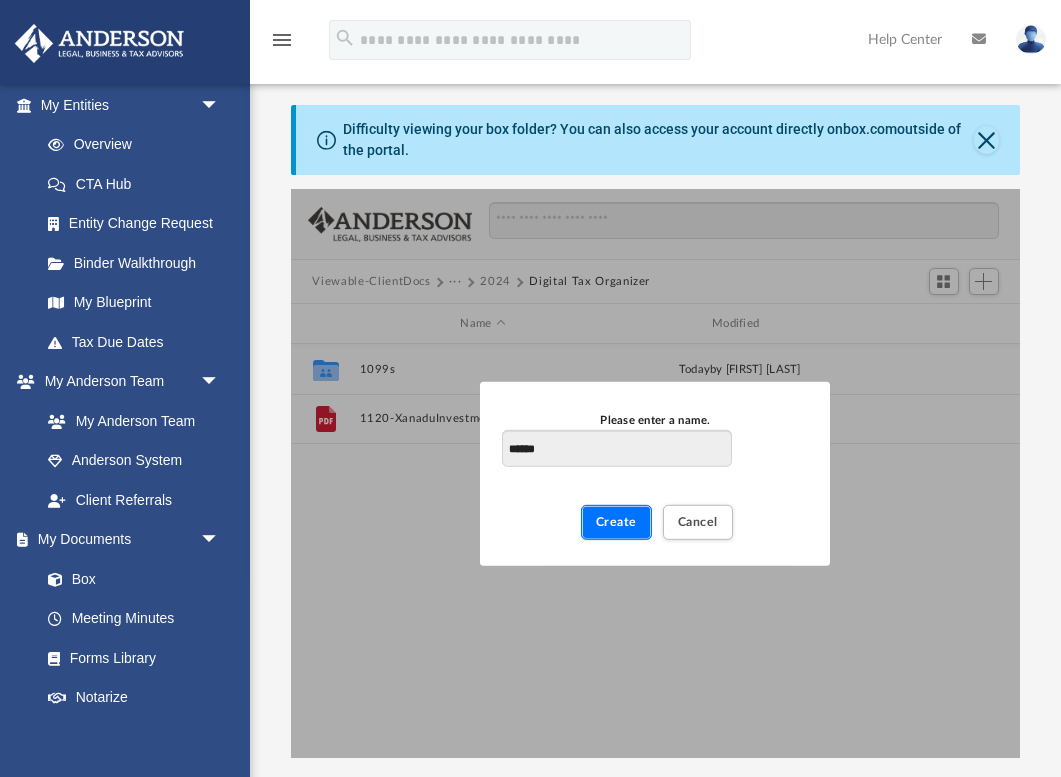 click on "Create" at bounding box center (616, 522) 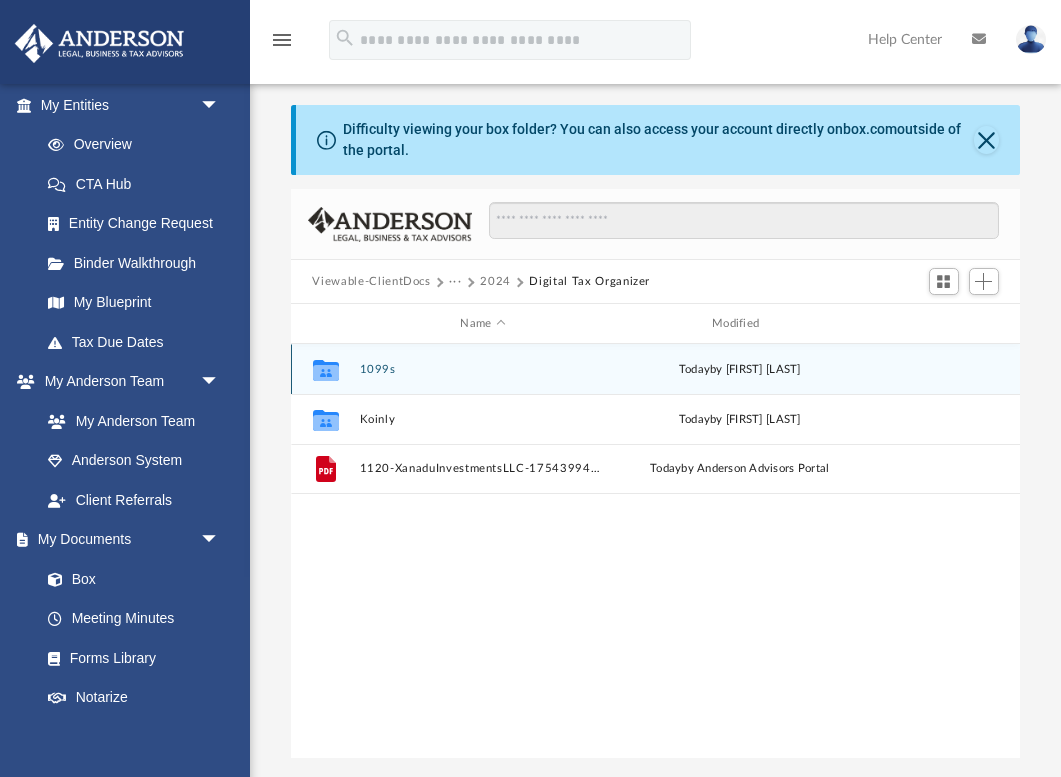 click on "1099s" at bounding box center [483, 369] 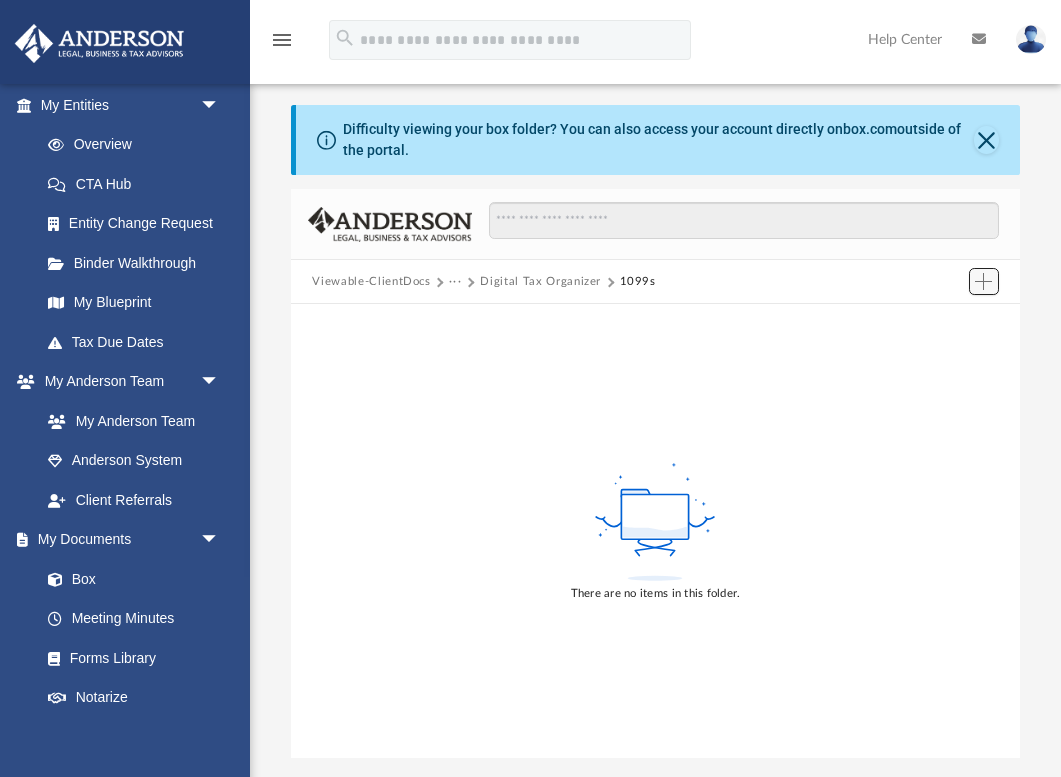 click at bounding box center (983, 281) 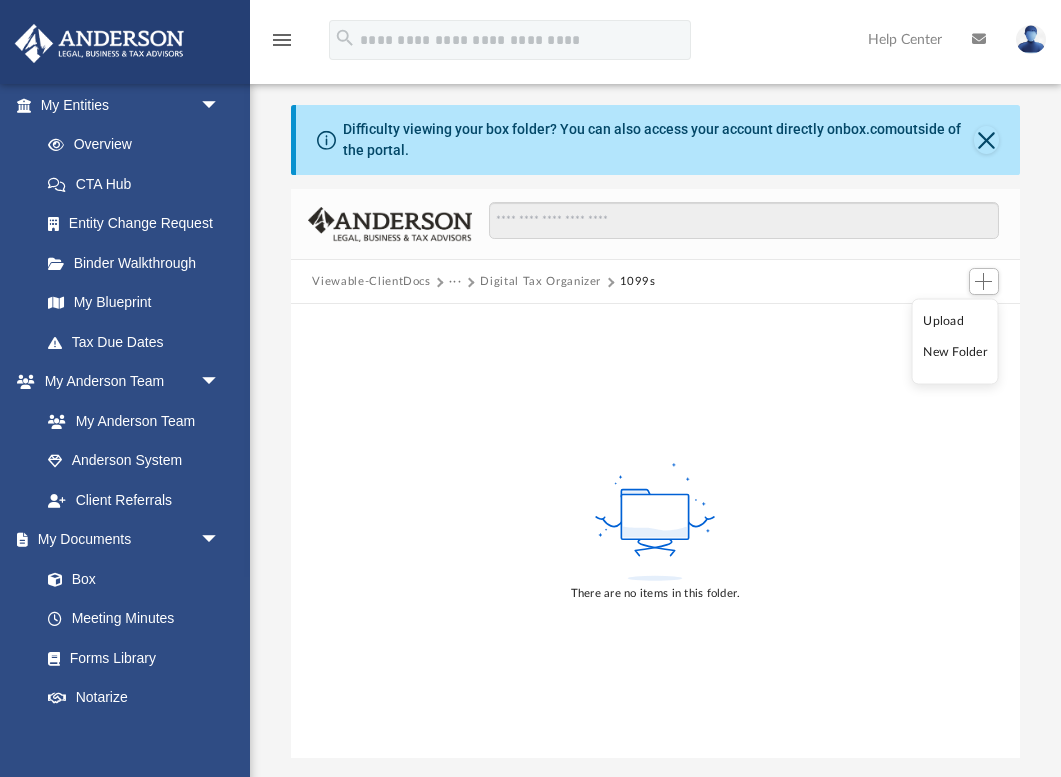 click on "Upload" at bounding box center [955, 320] 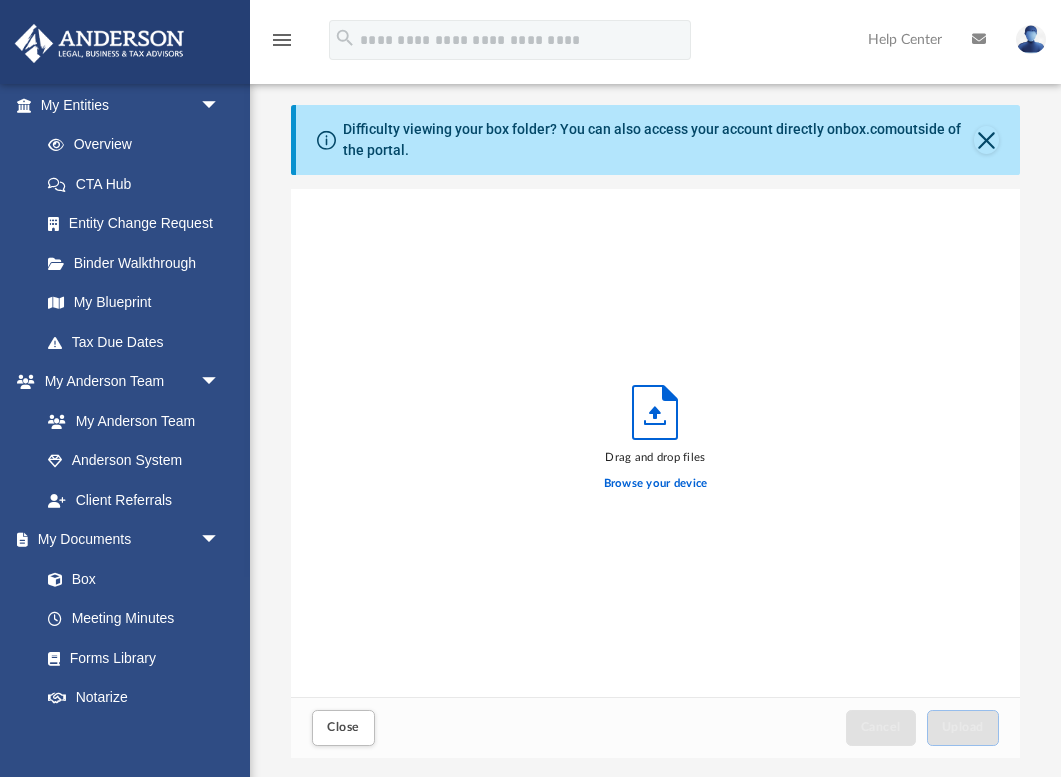 scroll, scrollTop: 1, scrollLeft: 1, axis: both 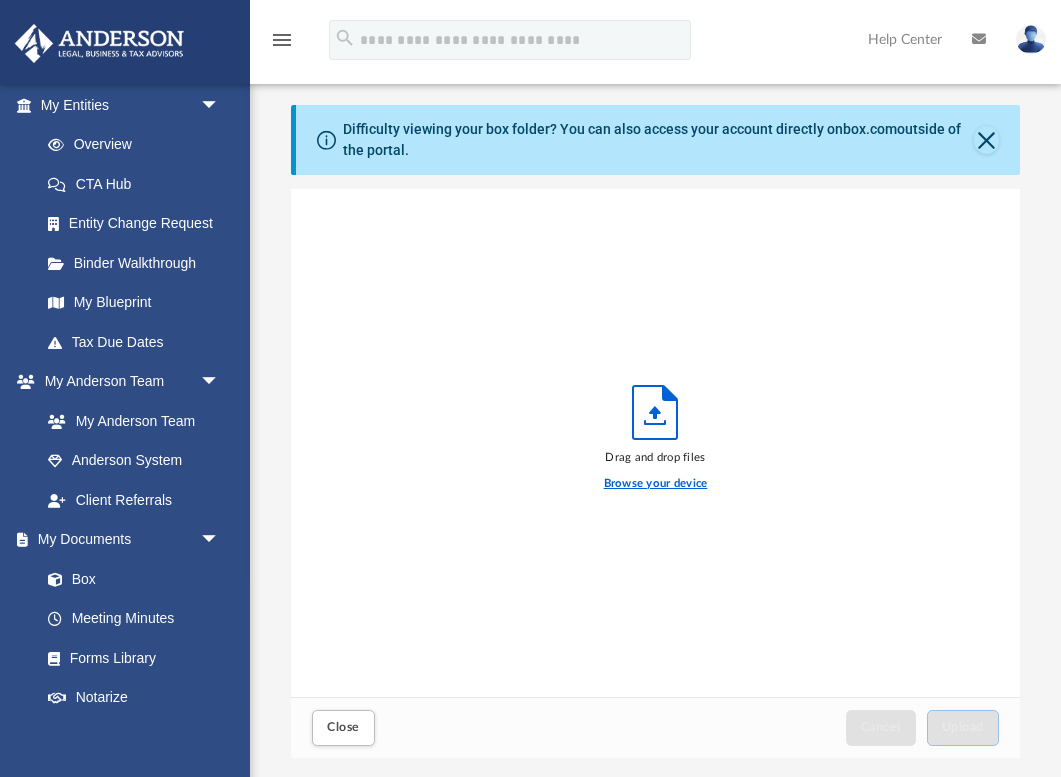 click on "Browse your device" at bounding box center [656, 484] 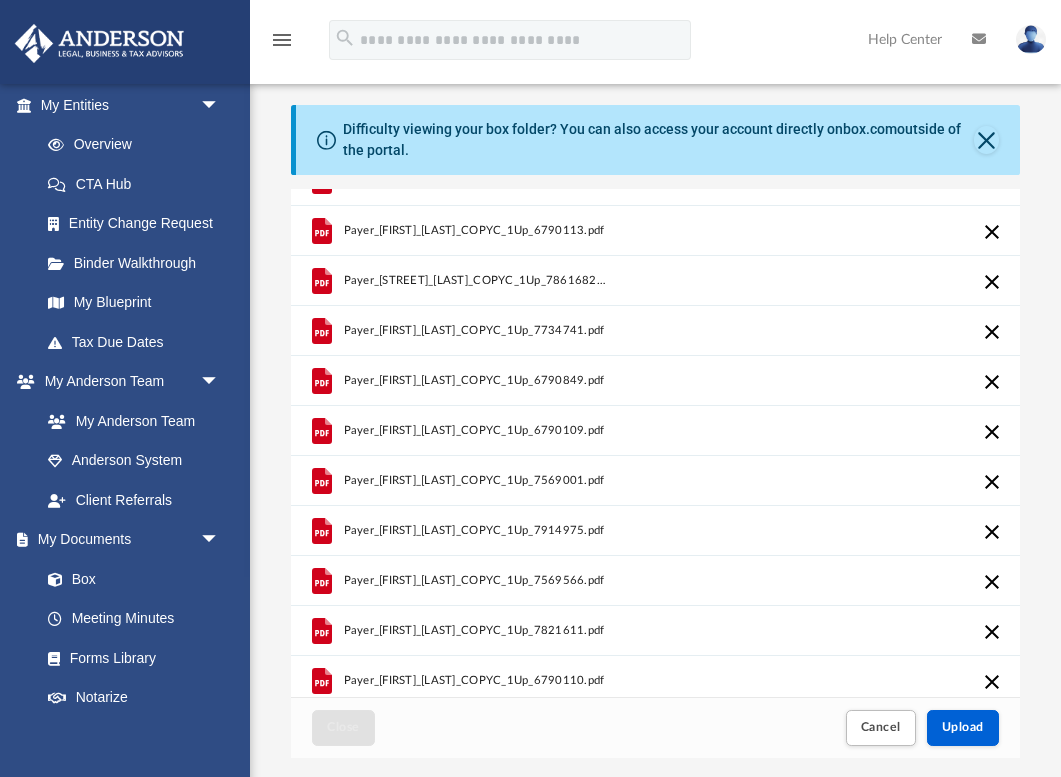 scroll, scrollTop: 242, scrollLeft: 0, axis: vertical 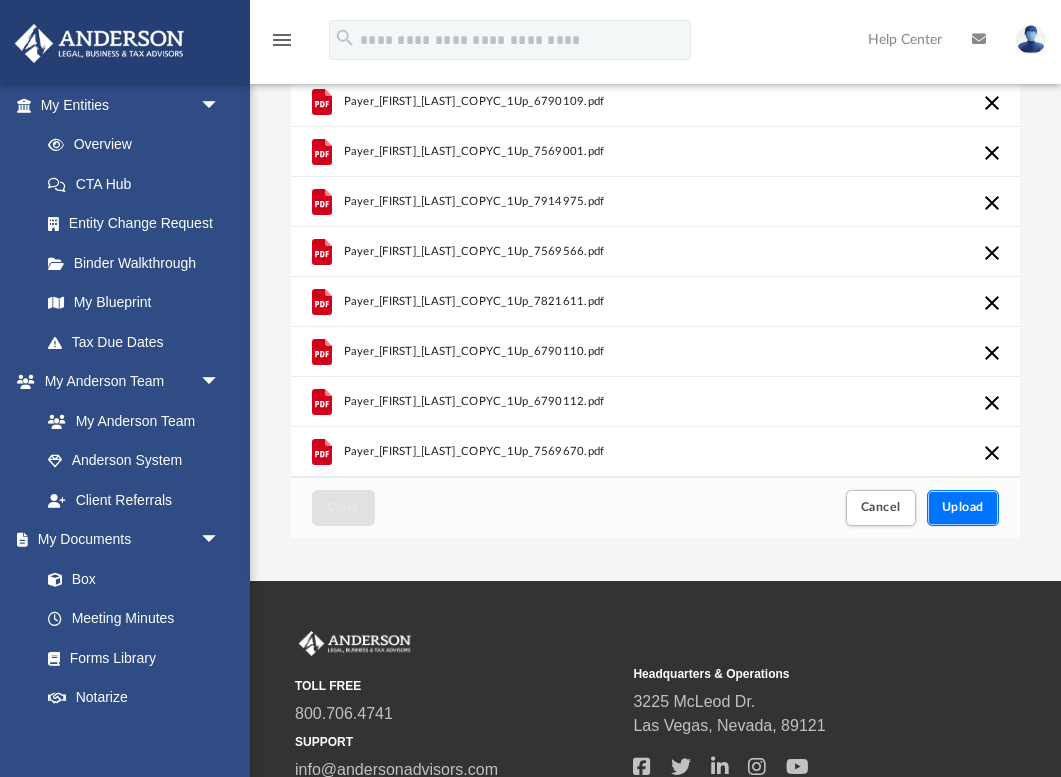 click on "Upload" at bounding box center [963, 507] 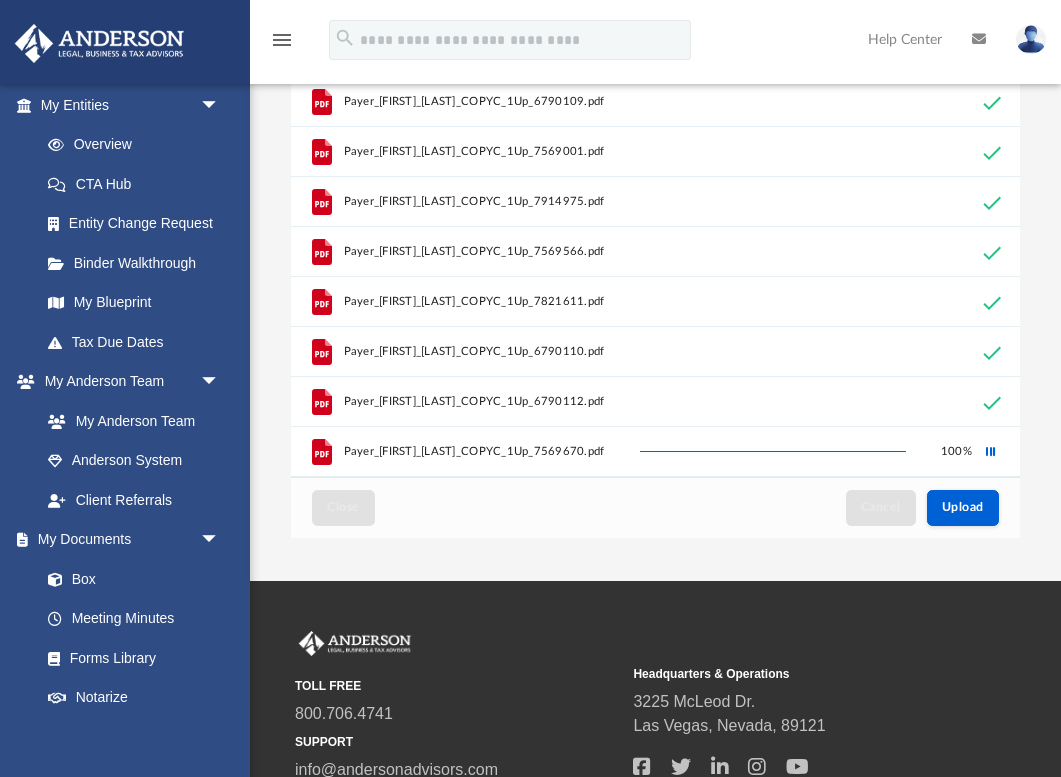scroll, scrollTop: 0, scrollLeft: 0, axis: both 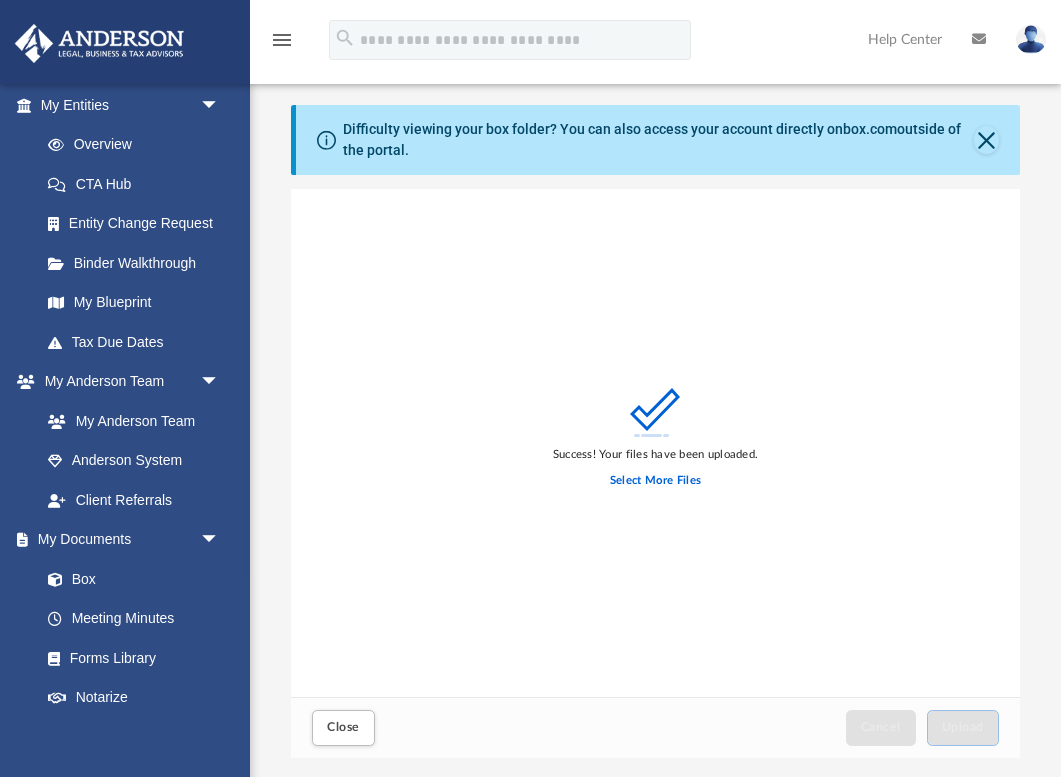click on "Difficulty viewing your box folder? You can also access your account directly on  box.com  outside of the portal." at bounding box center (658, 140) 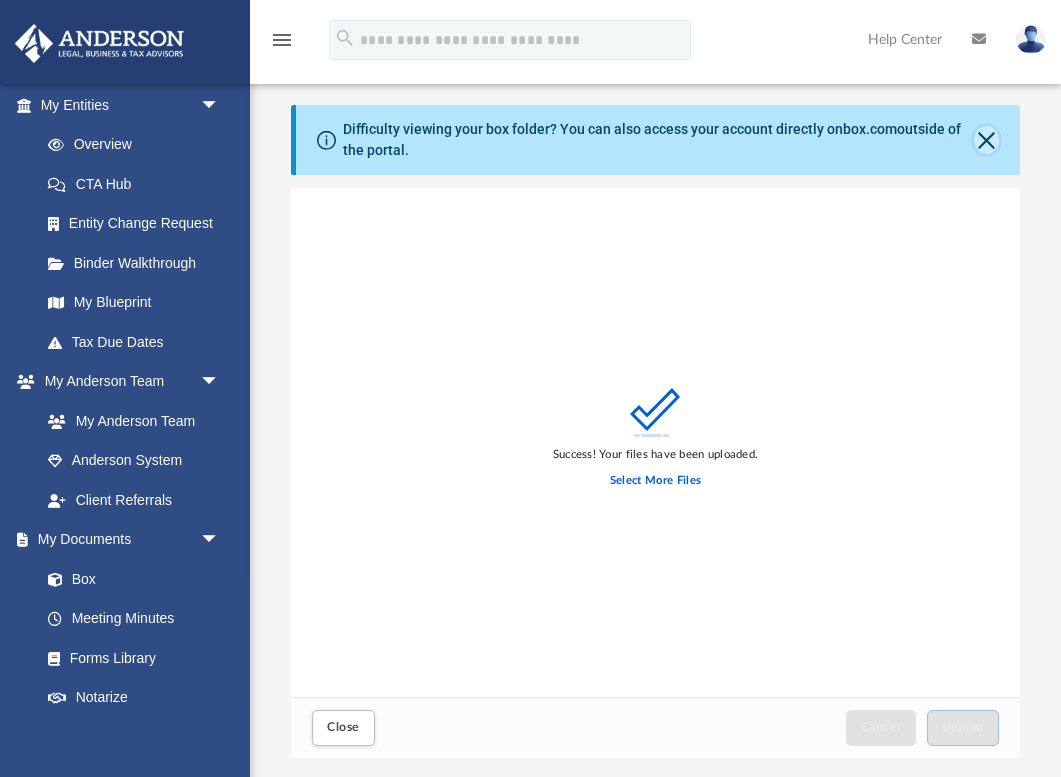 click 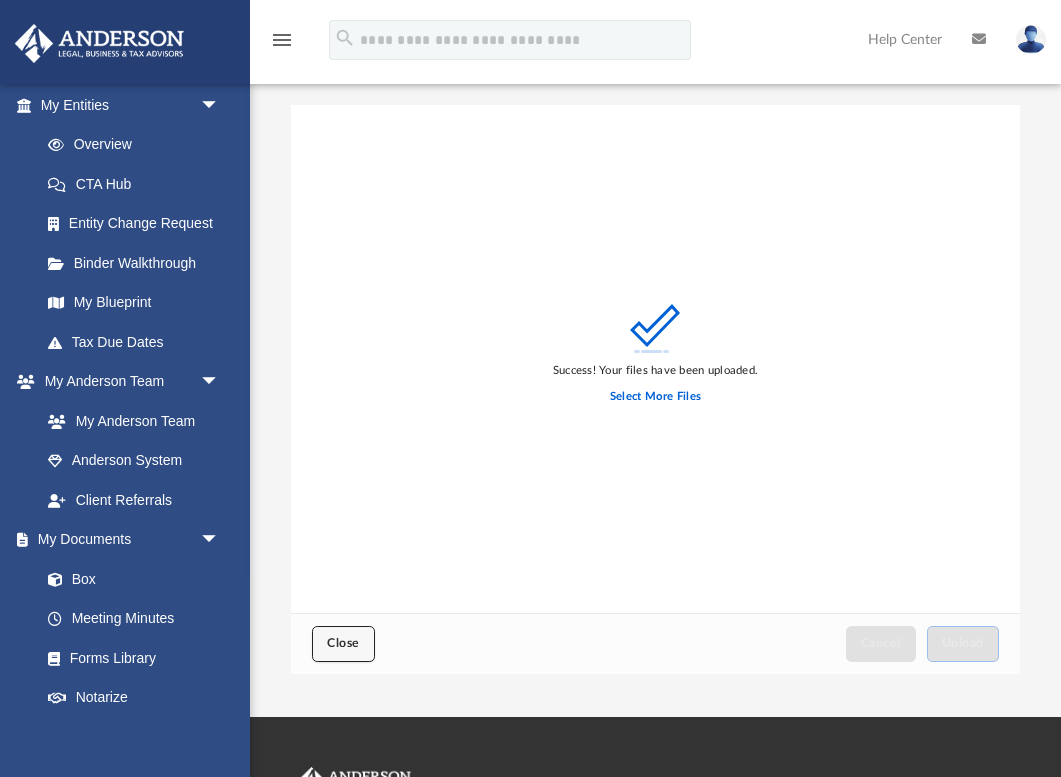 click on "Close" at bounding box center [343, 643] 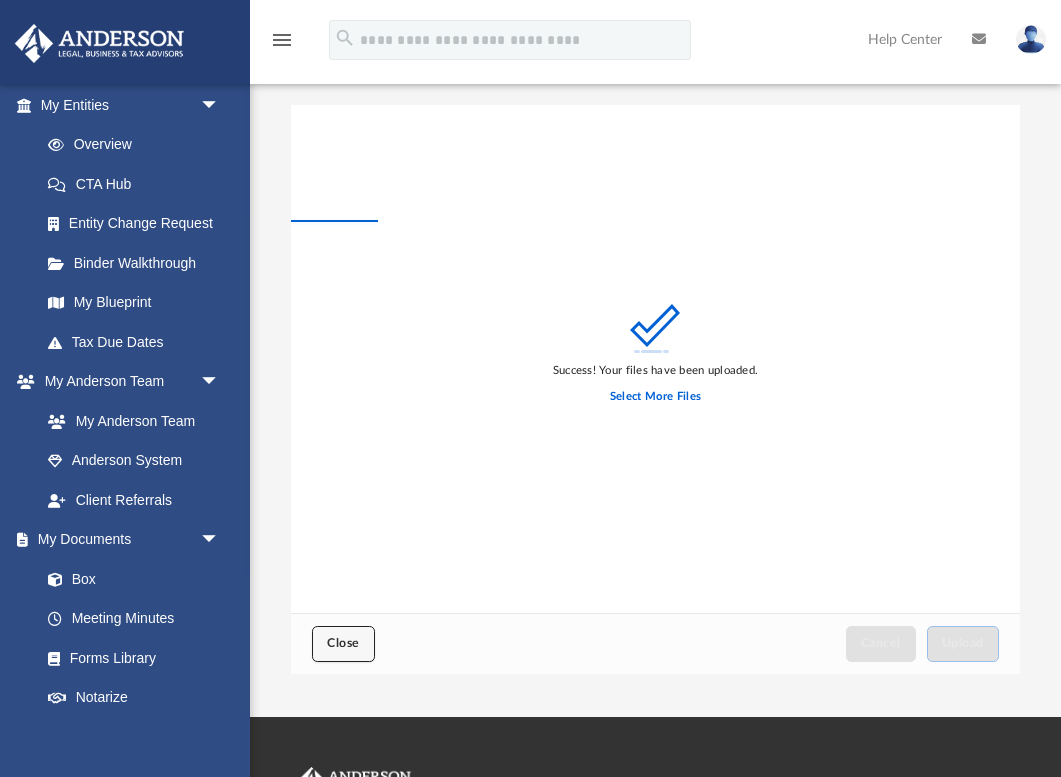 click on "Close" at bounding box center [343, 643] 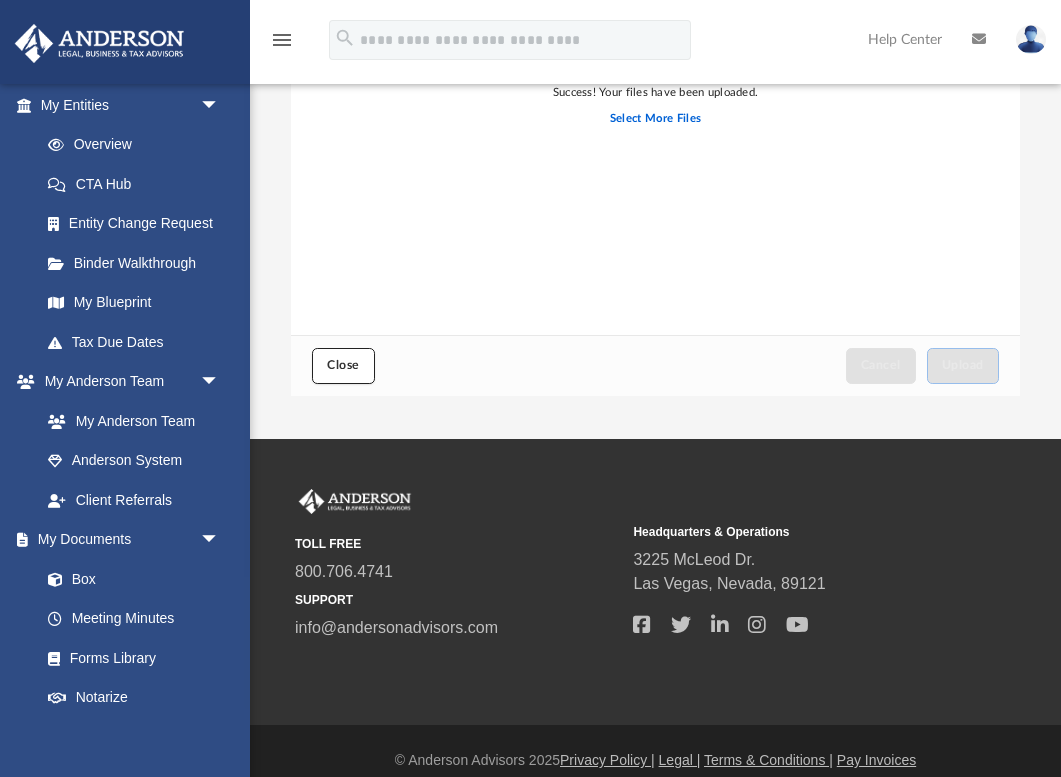 scroll, scrollTop: 0, scrollLeft: 0, axis: both 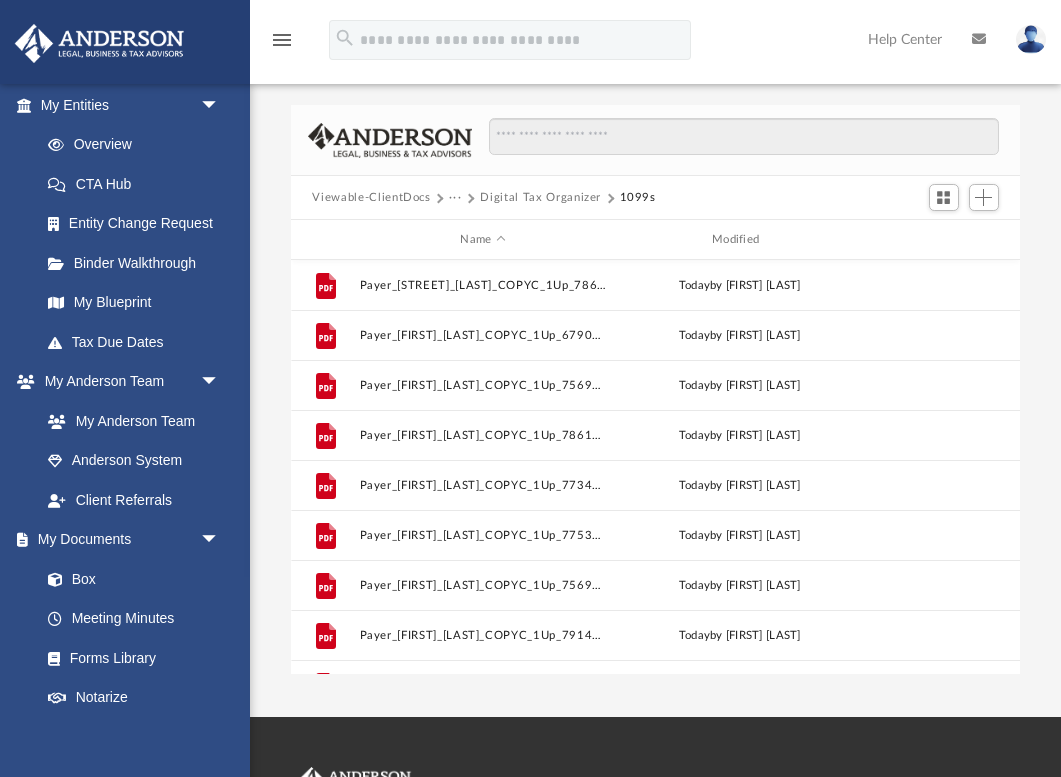 click on "···" at bounding box center (455, 198) 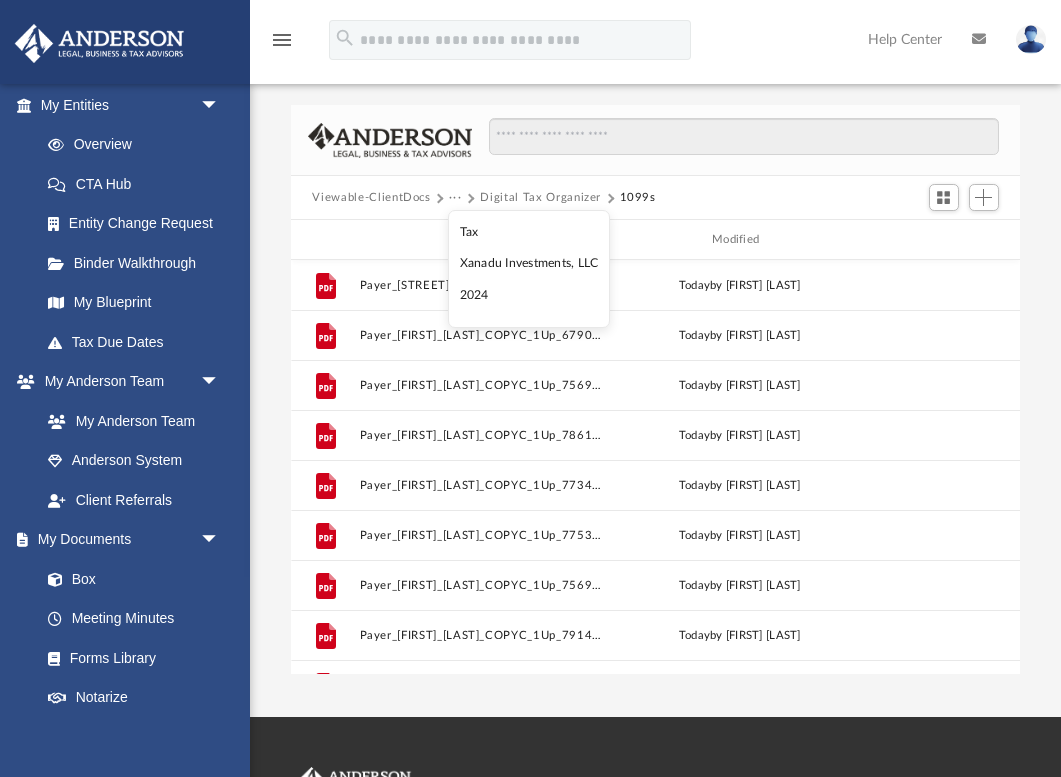 click on "Digital Tax Organizer" at bounding box center [540, 198] 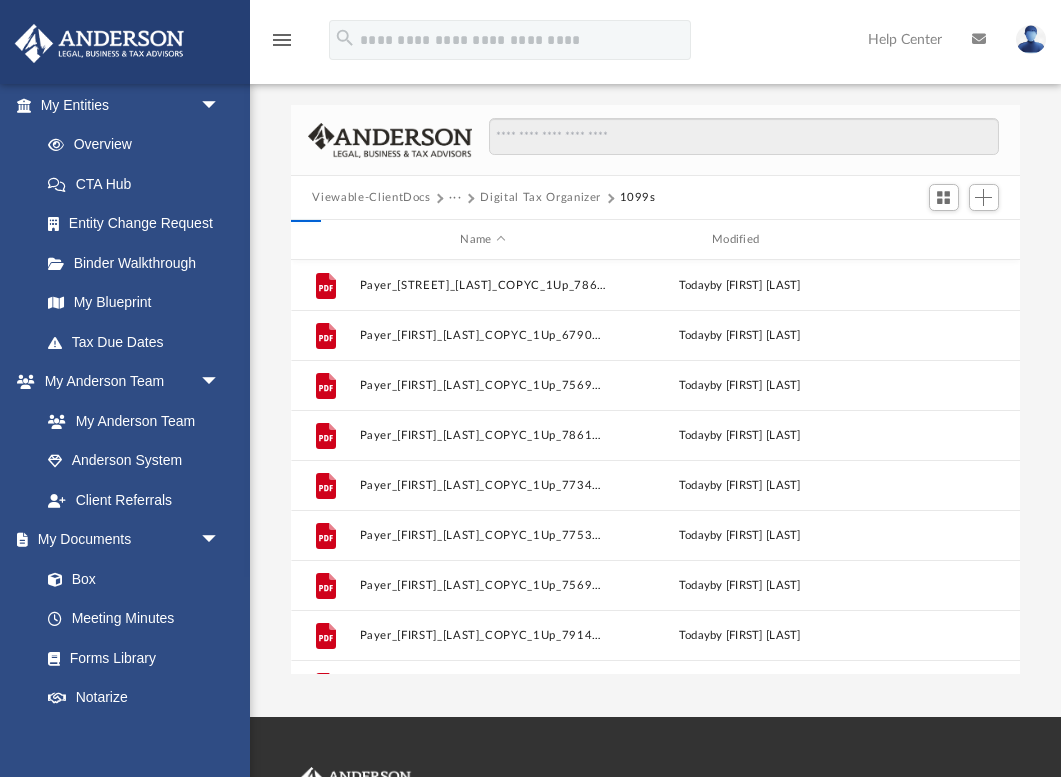 click on "Digital Tax Organizer" at bounding box center (540, 198) 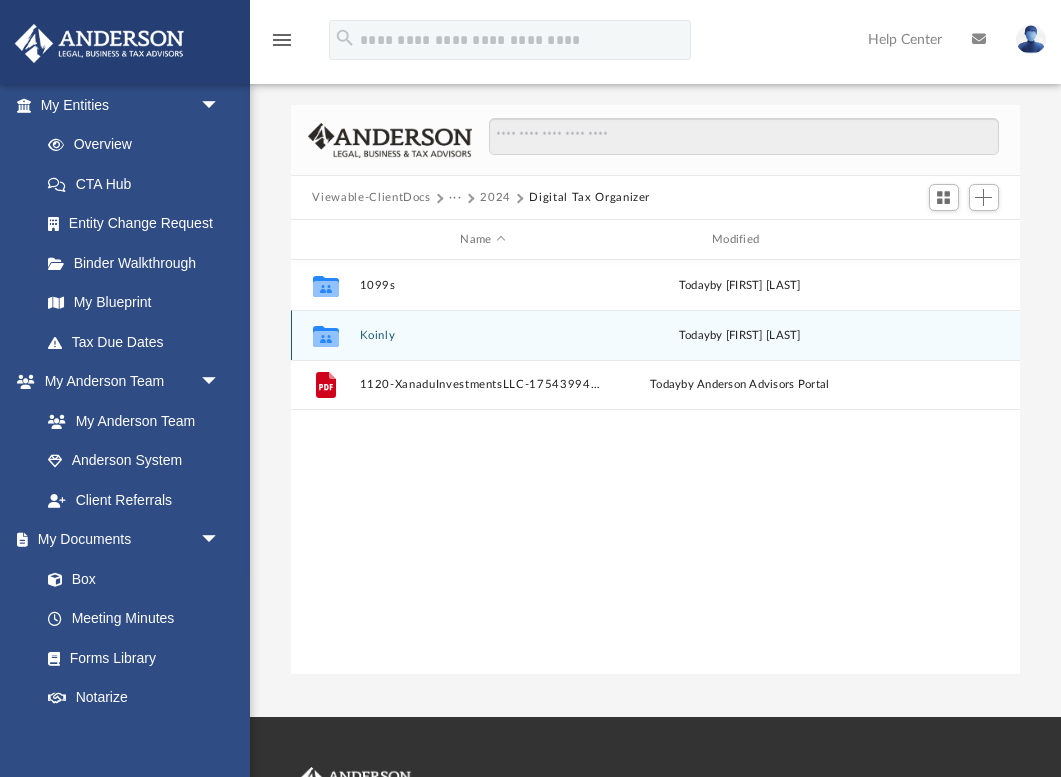 click on "Koinly" at bounding box center (483, 335) 